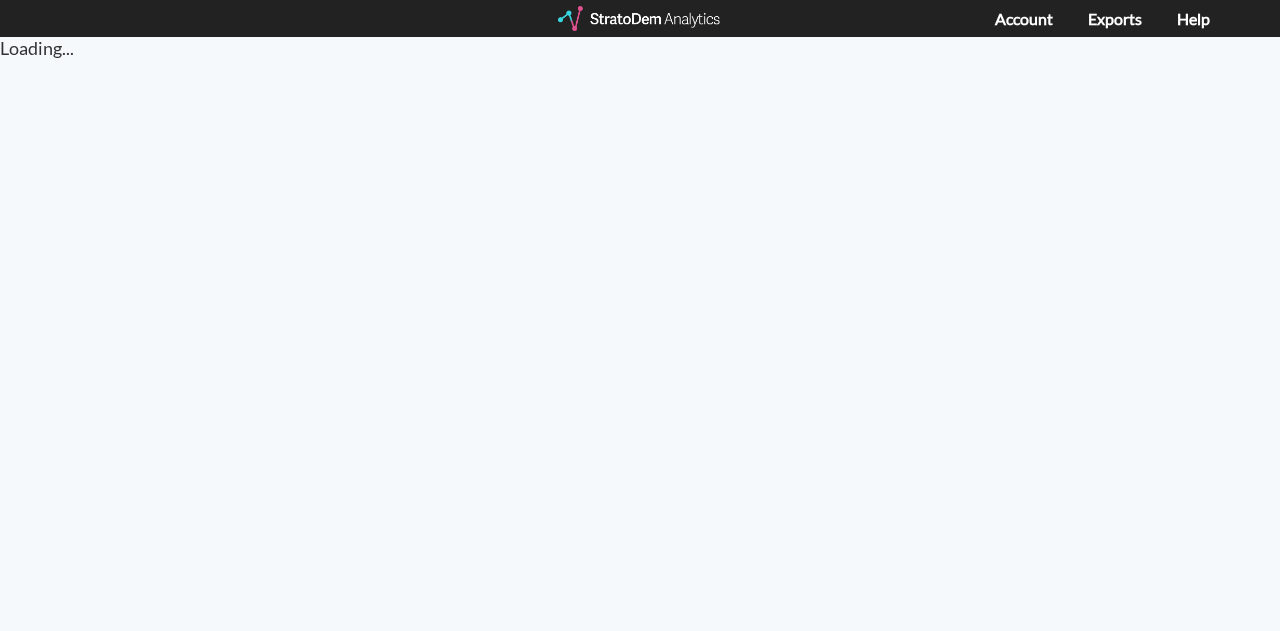 scroll, scrollTop: 0, scrollLeft: 0, axis: both 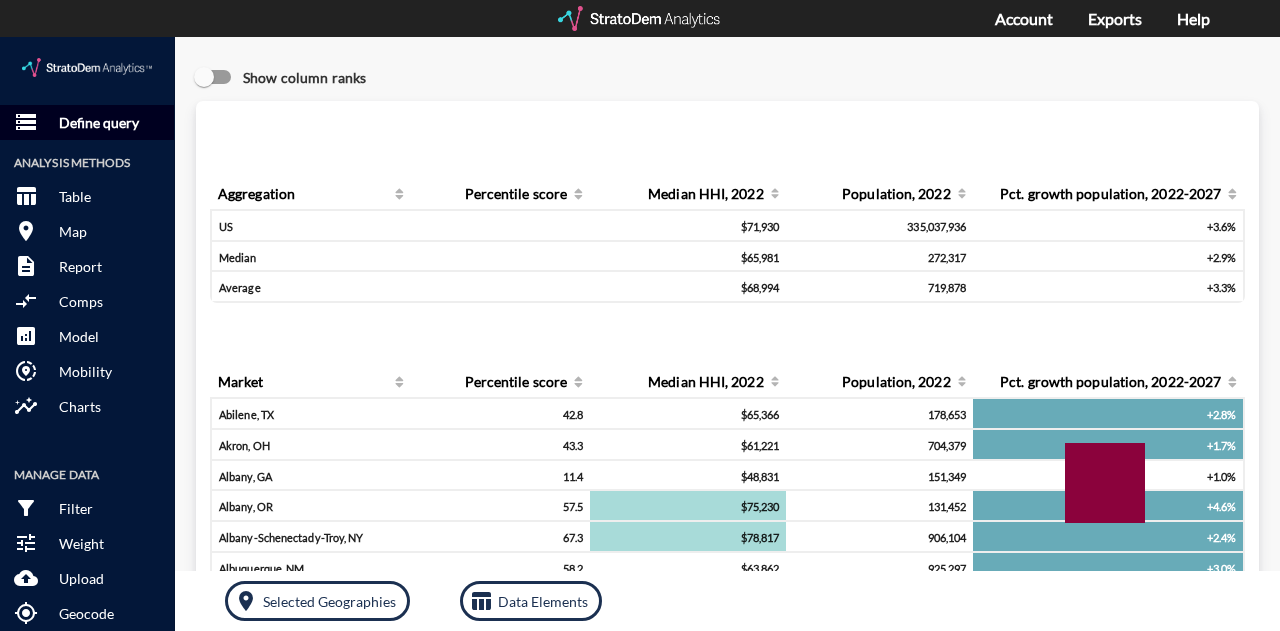 click on "Define query" 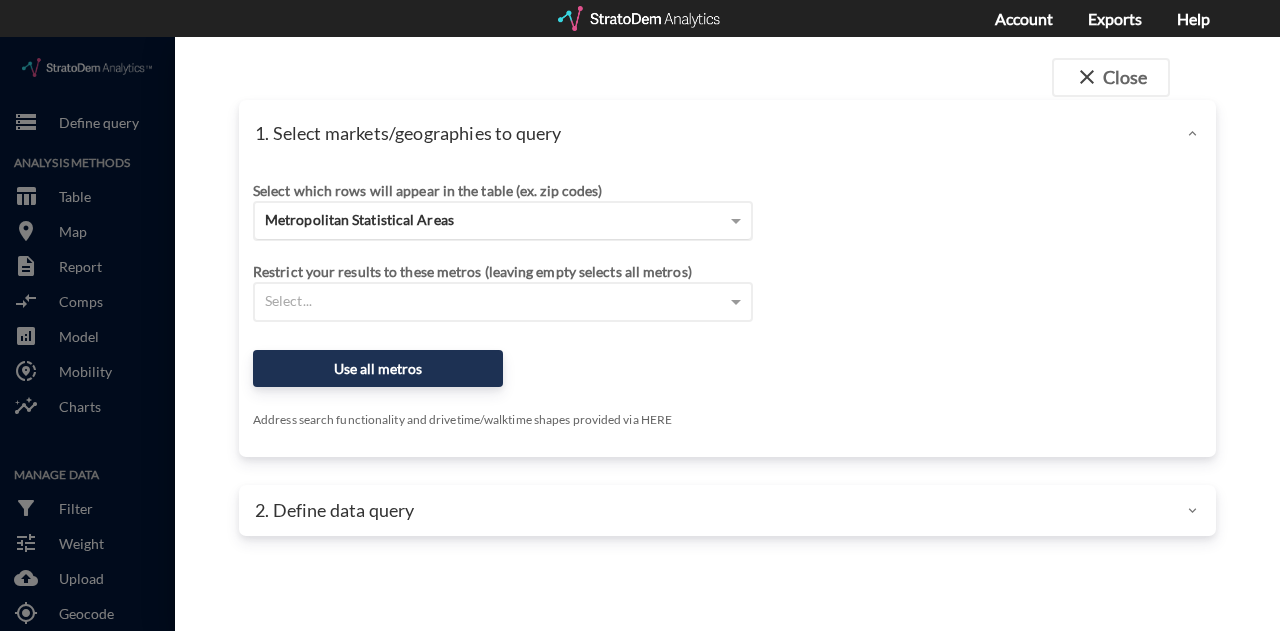 click on "Metropolitan Statistical Areas" 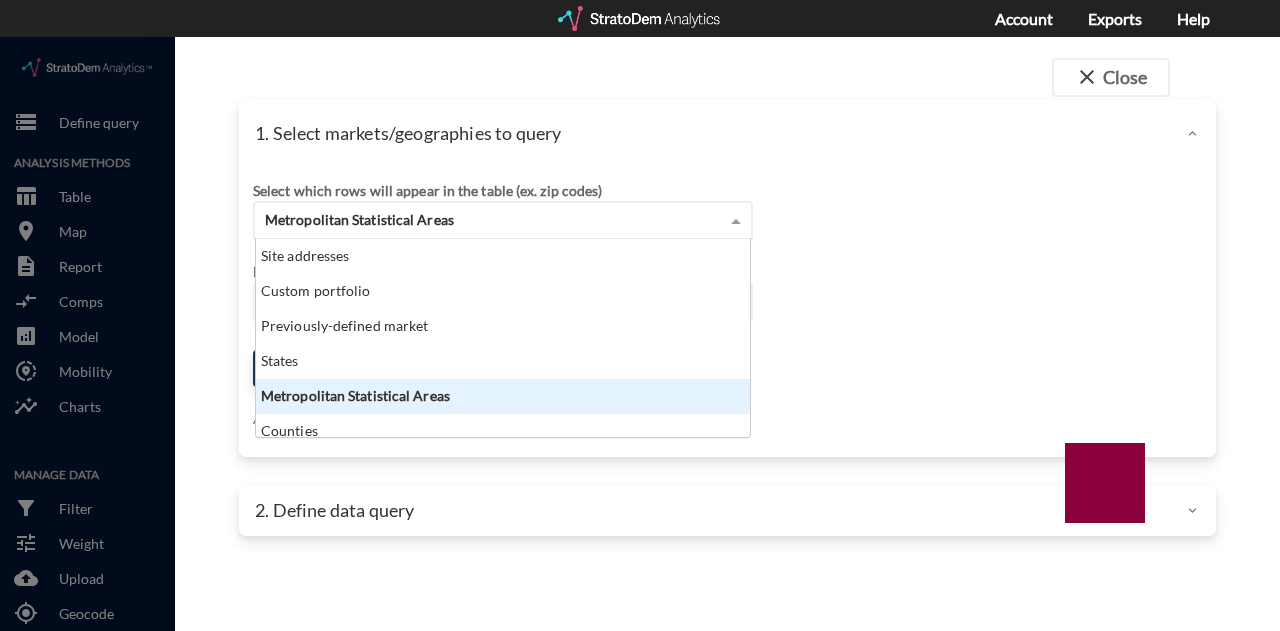 scroll, scrollTop: 16, scrollLeft: 13, axis: both 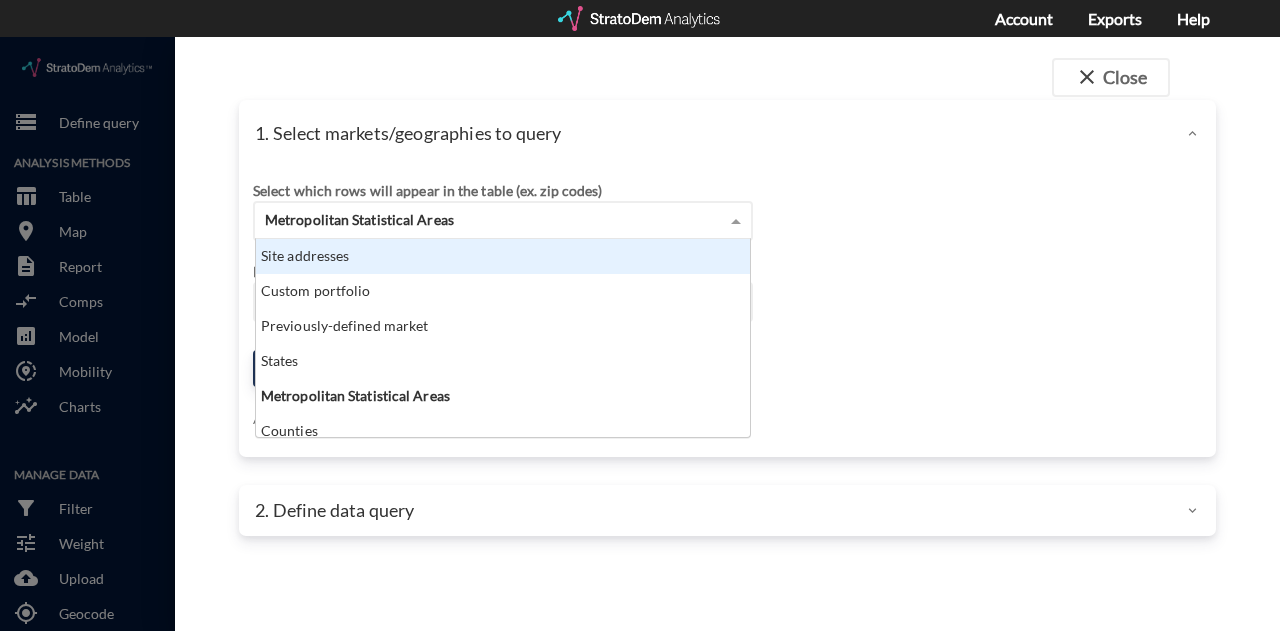 click on "Site addresses" 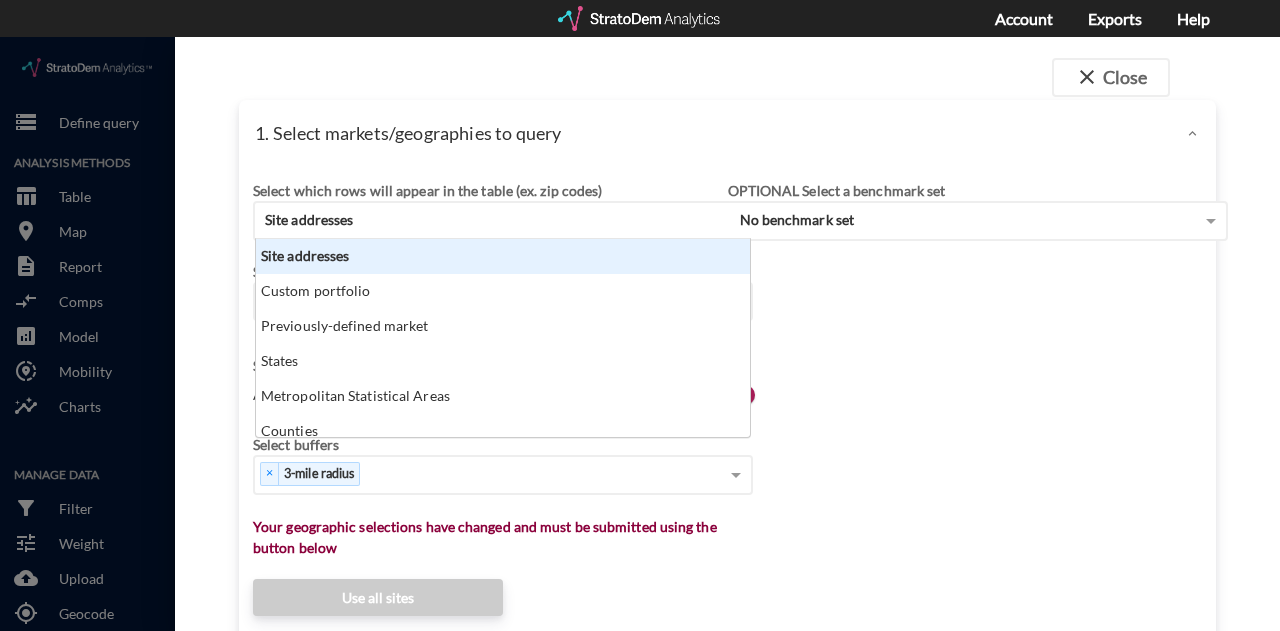 scroll, scrollTop: 16, scrollLeft: 13, axis: both 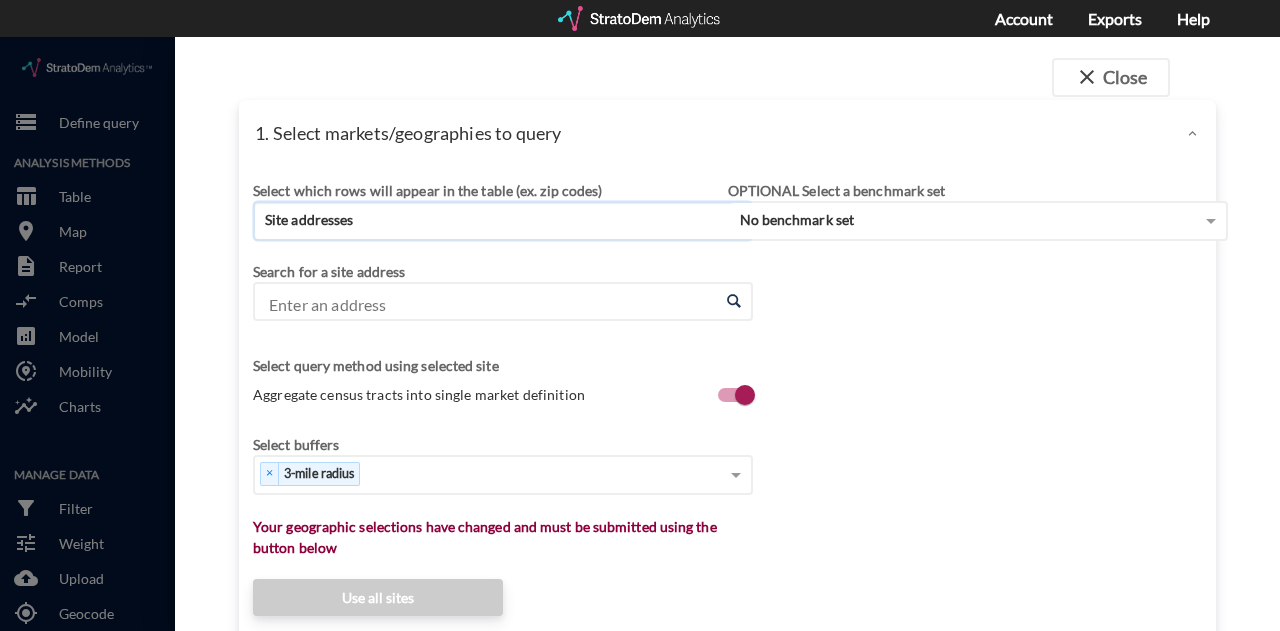 click on "Site addresses" 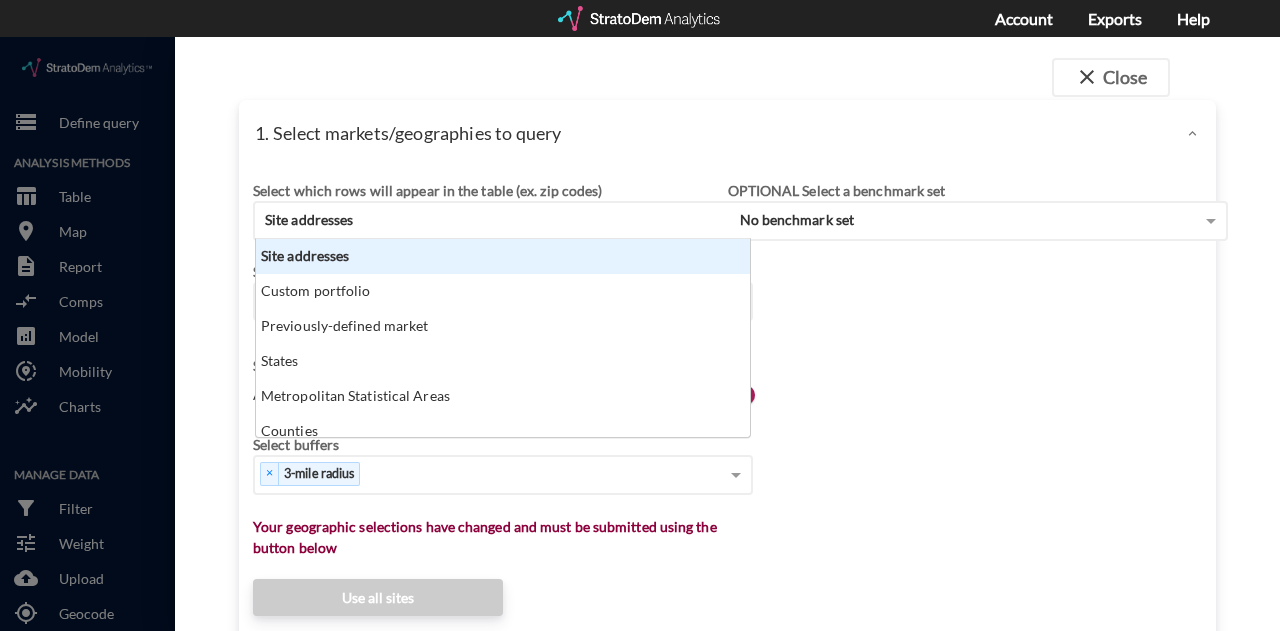scroll, scrollTop: 16, scrollLeft: 13, axis: both 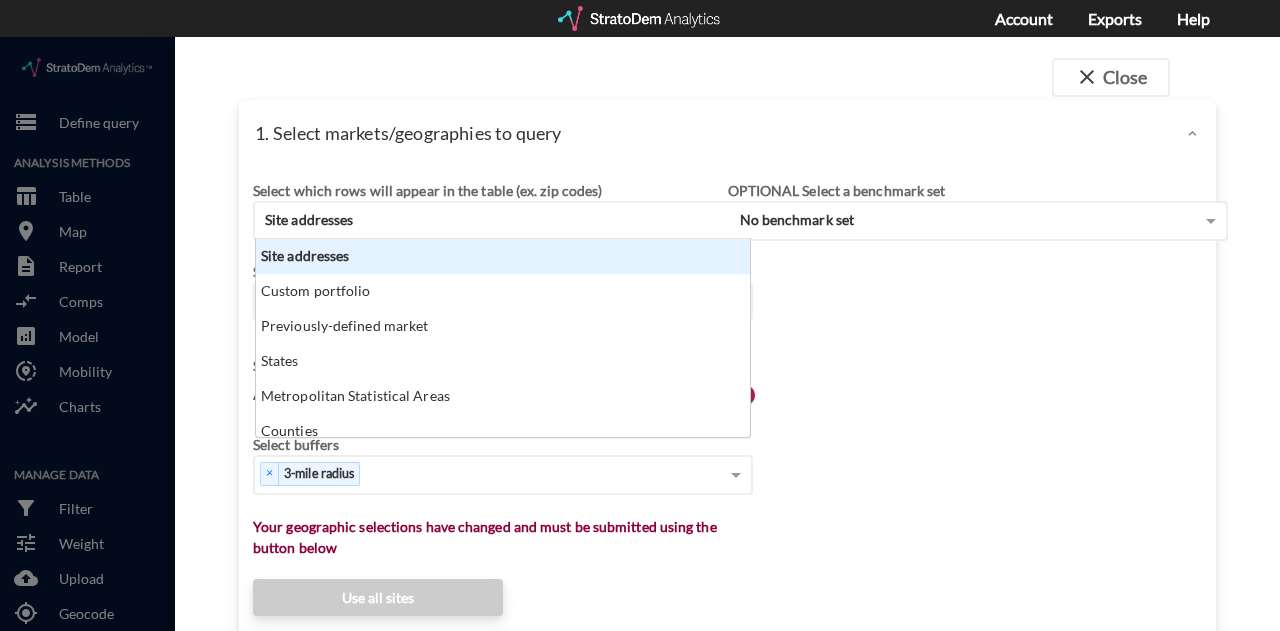 click on "Select which rows will appear in the table (ex. zip codes) Site addresses Site addresses Custom portfolio Previously-defined market States Metropolitan Statistical Areas Counties ZIP codes Census tracts Select a portfolio Select a market Search for a site address Enter an address Enter an address Select query method using selected site Aggregate census tracts into single market definition Select buffers × 3-mile radius   Select... Restrict your results to these sites (leaving empty selects all sites) Select... Your geographic selections have changed and must be submitted using the button below Use all sites Address search functionality and drivetime/walktime shapes provided via HERE OPTIONAL Select a benchmark set No benchmark set Select a portfolio" 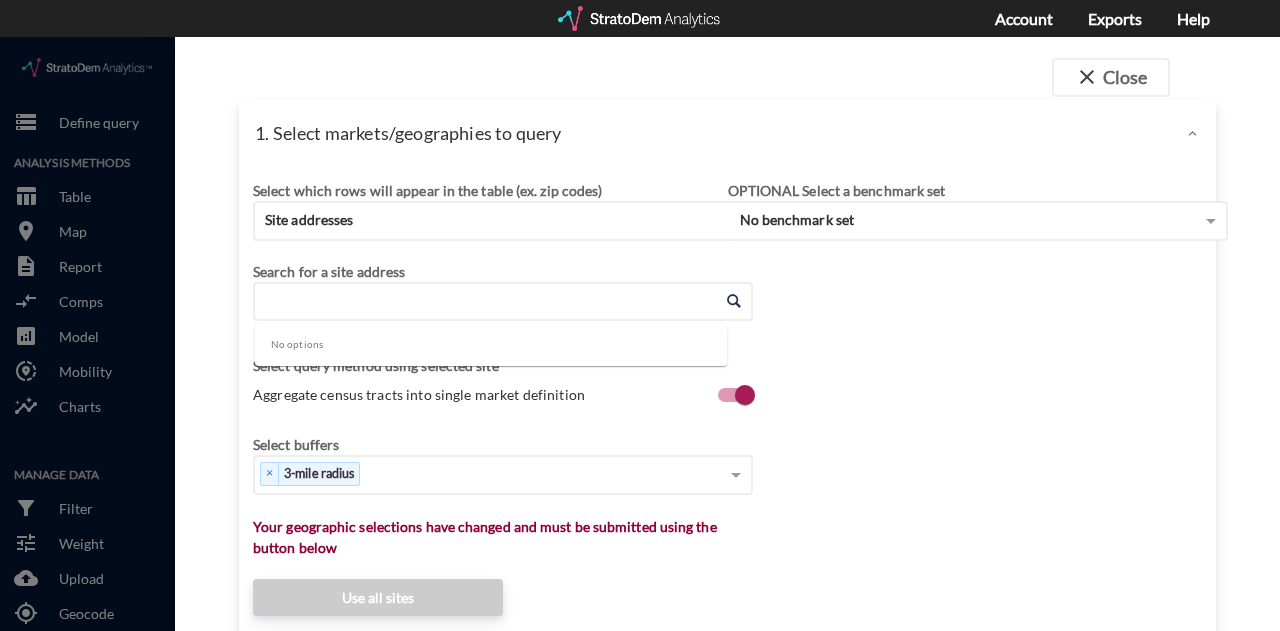 click on "Enter an address" 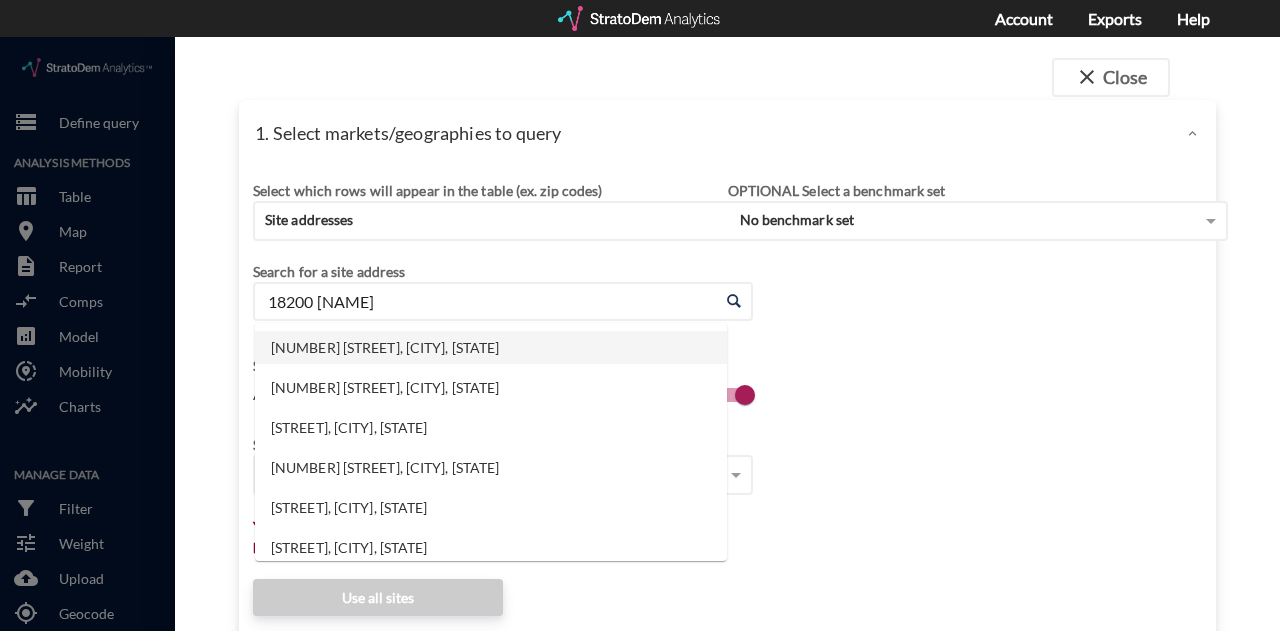 click on "18200 Snohomish Ave, Snohomish, Washington" 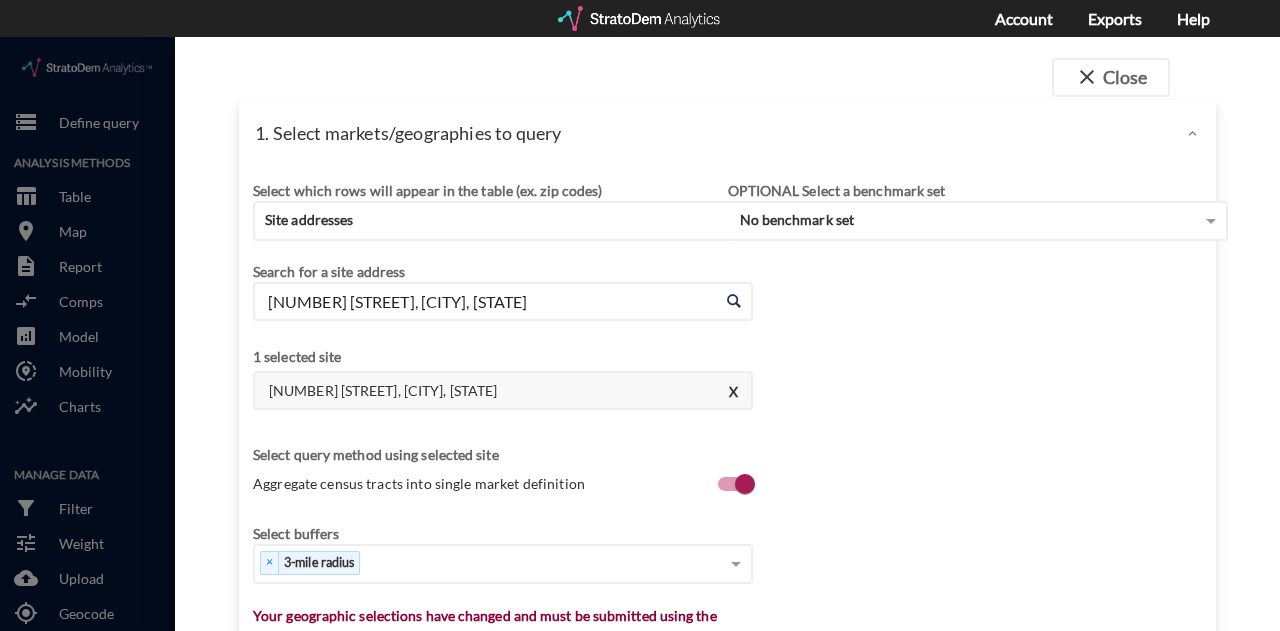 click on "18200 Snohomish Ave, Snohomish, Washington" 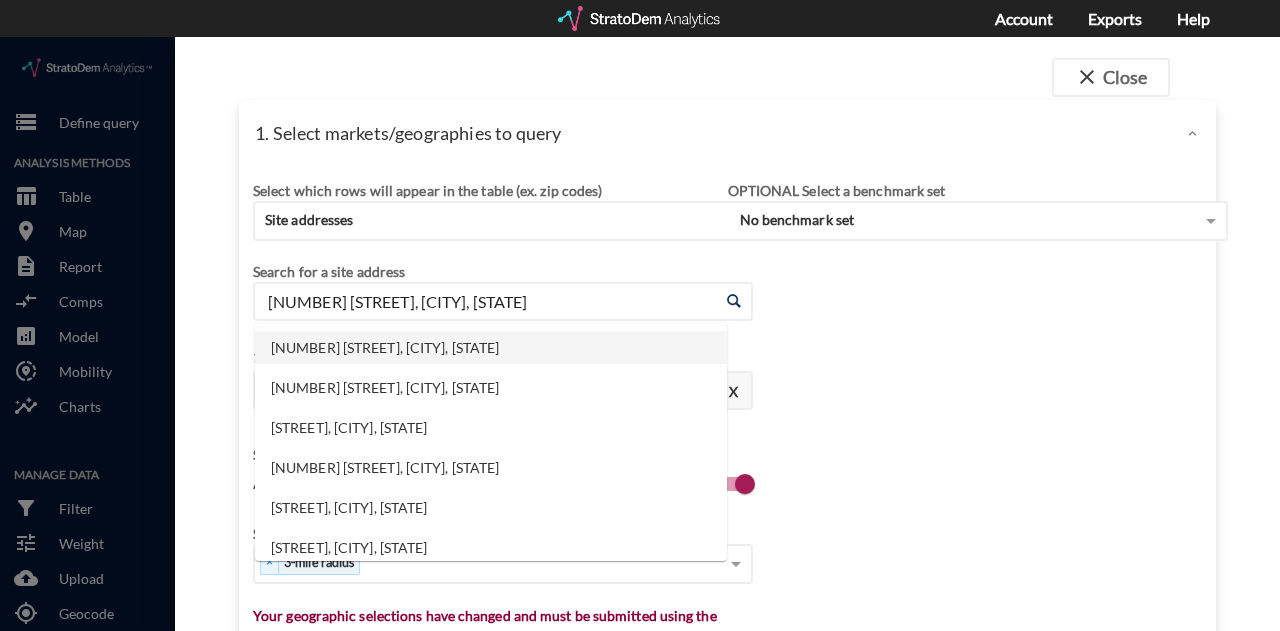 drag, startPoint x: 611, startPoint y: 270, endPoint x: 519, endPoint y: 251, distance: 93.941475 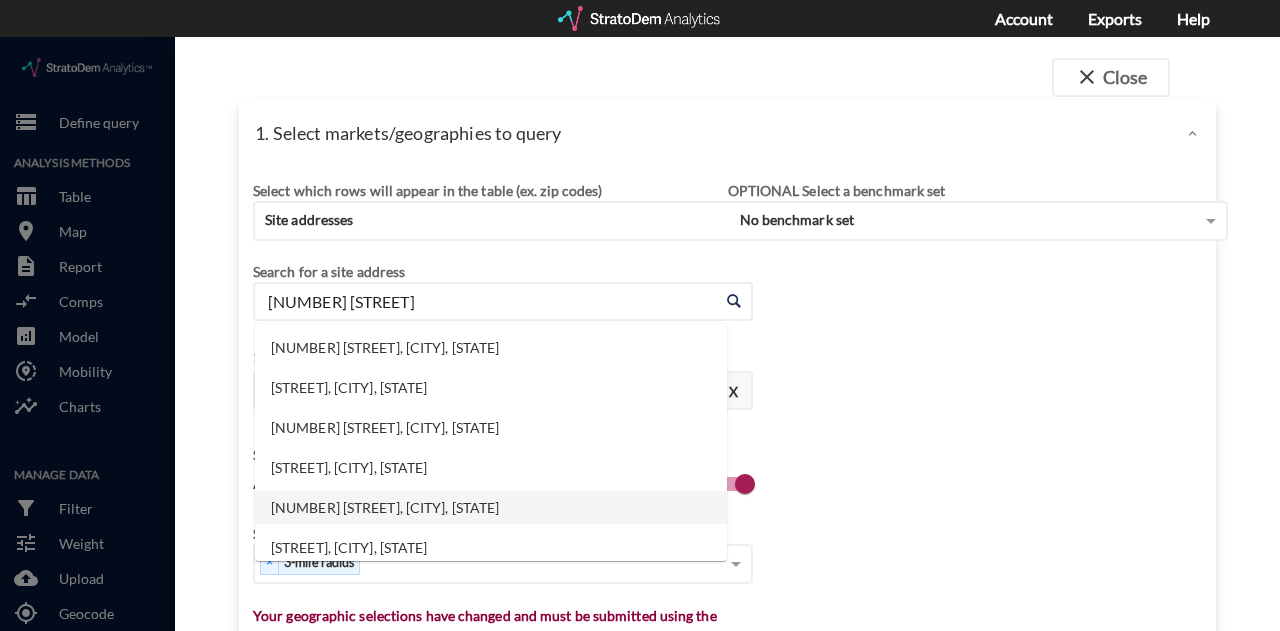 click on "18200 Woodinville Snohomish Rd NE, Woodinville, Washington" 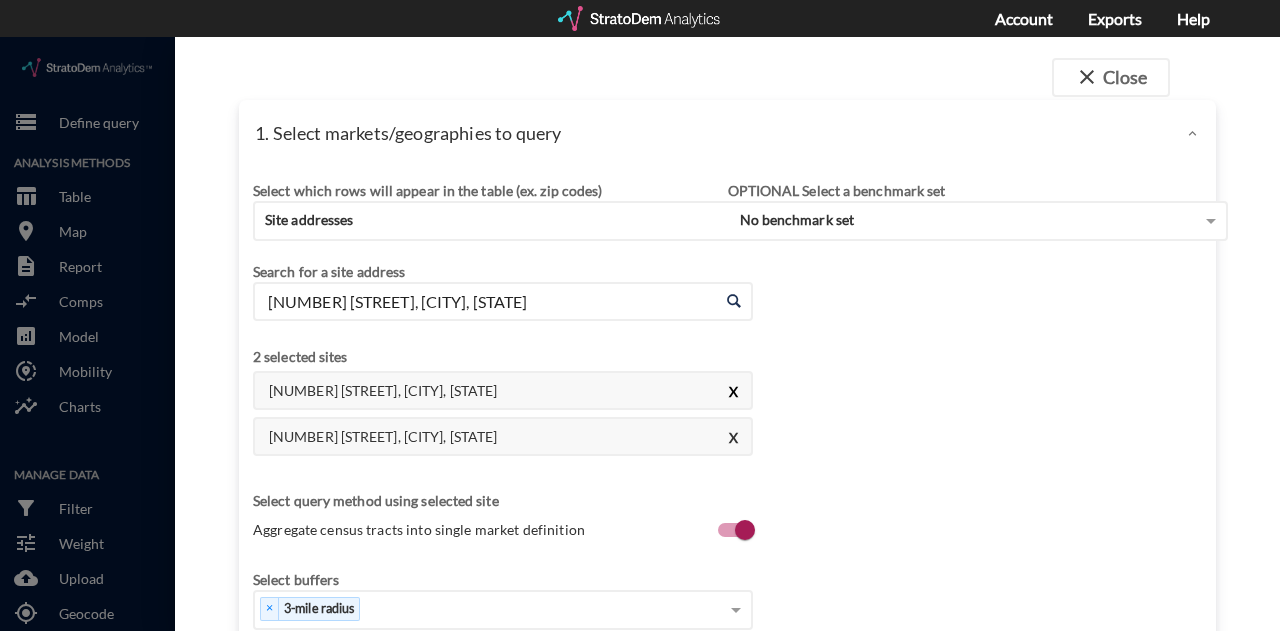 type on "18200 Woodinville Snohomish Rd NE, Woodinville, Washington" 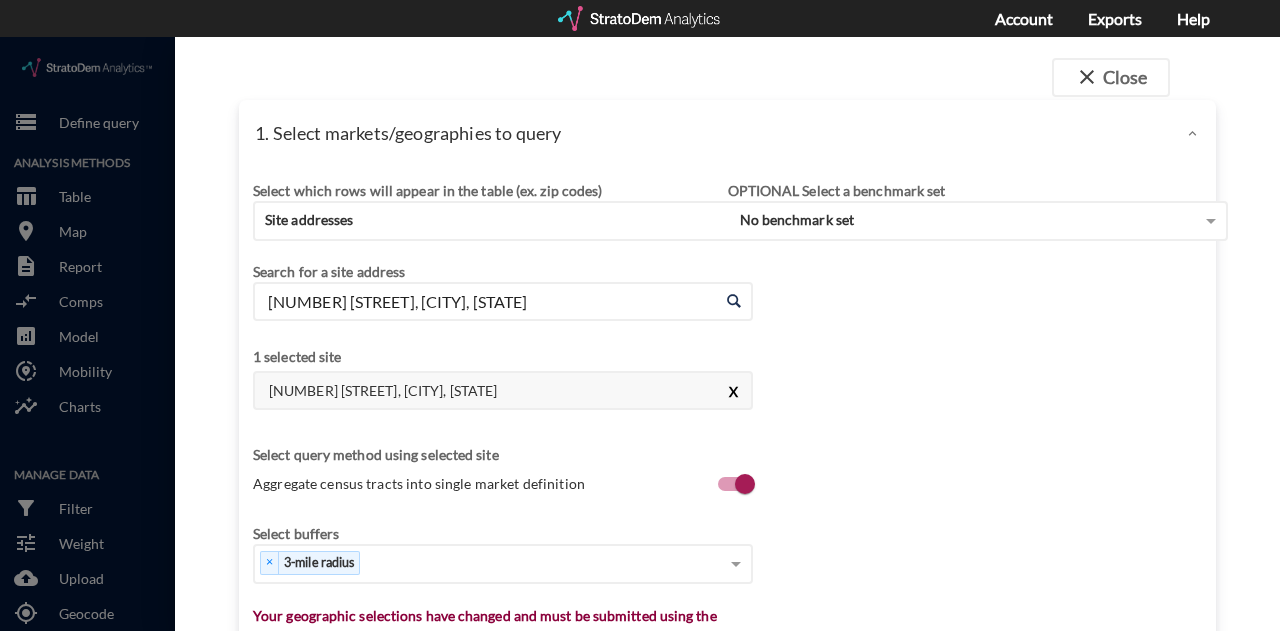 scroll, scrollTop: 251, scrollLeft: 0, axis: vertical 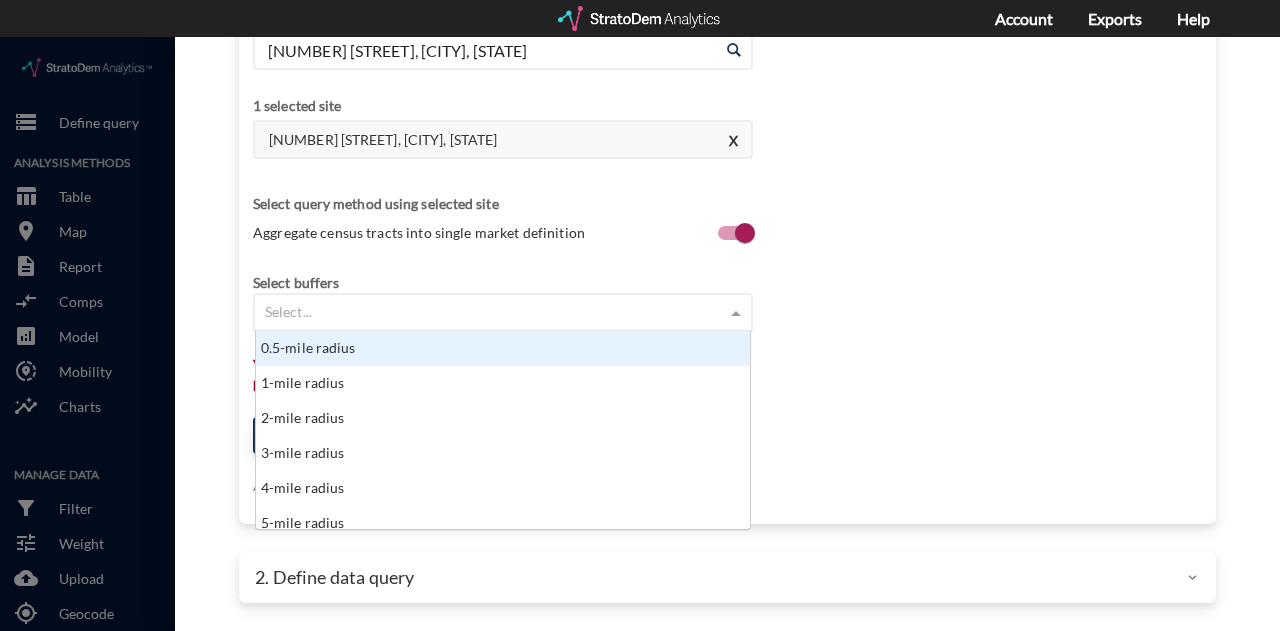 click on "Select..." 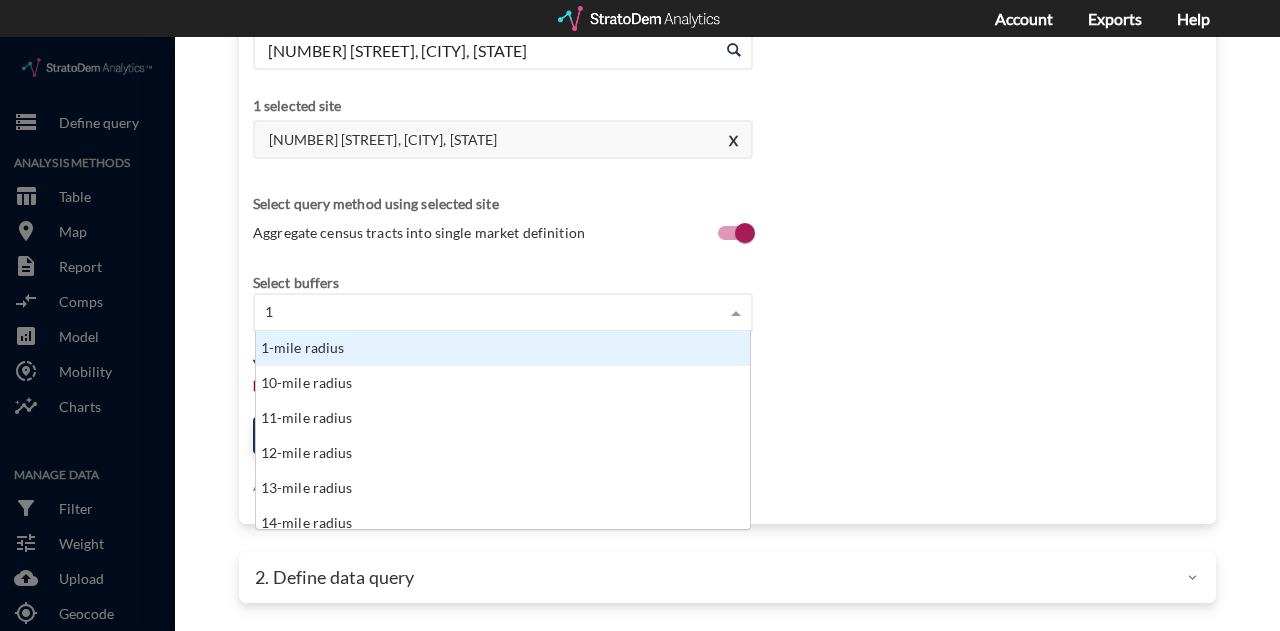 type on "10" 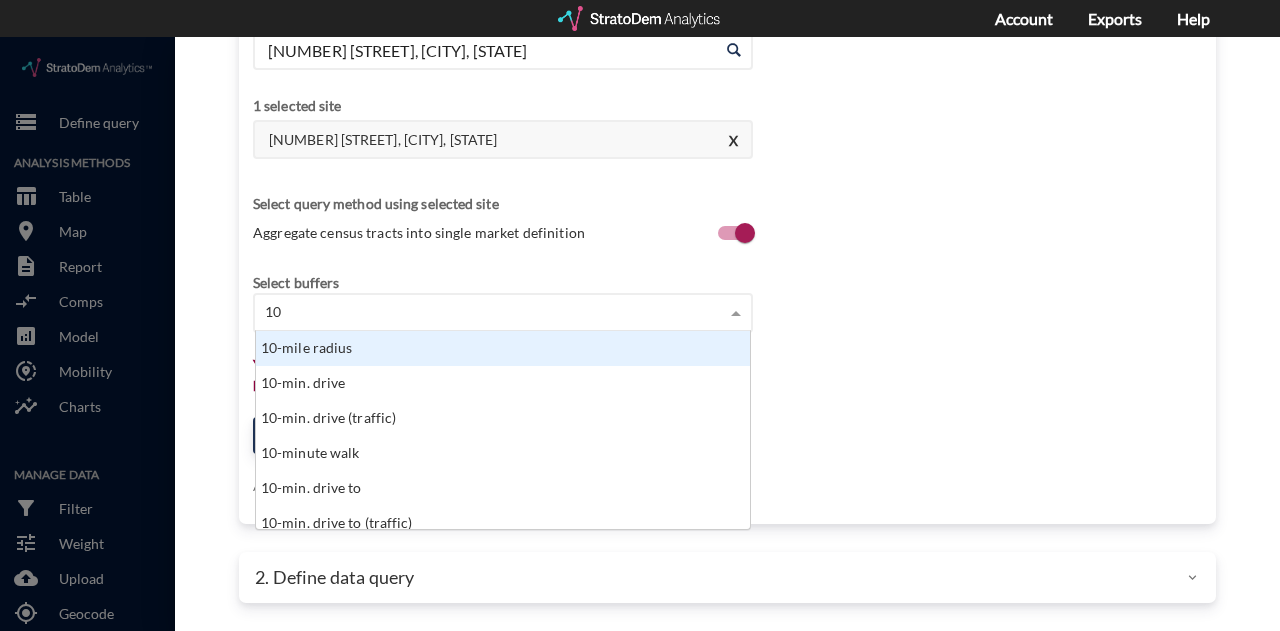 click on "10-mile radius" 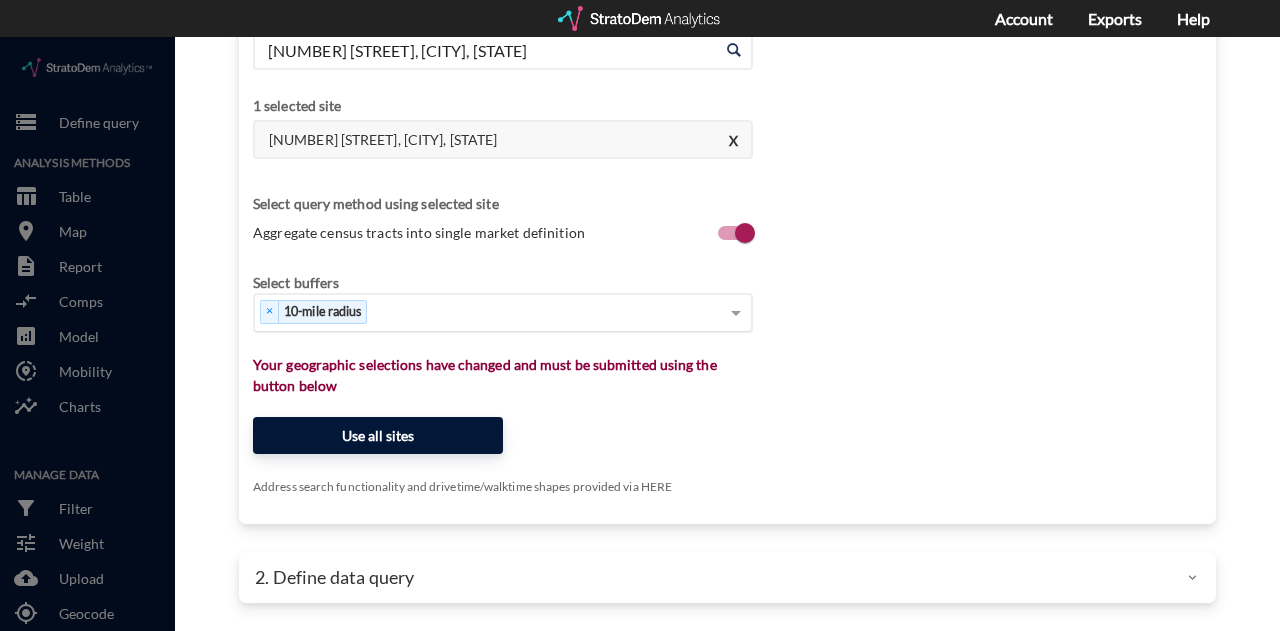 click on "Use all sites" 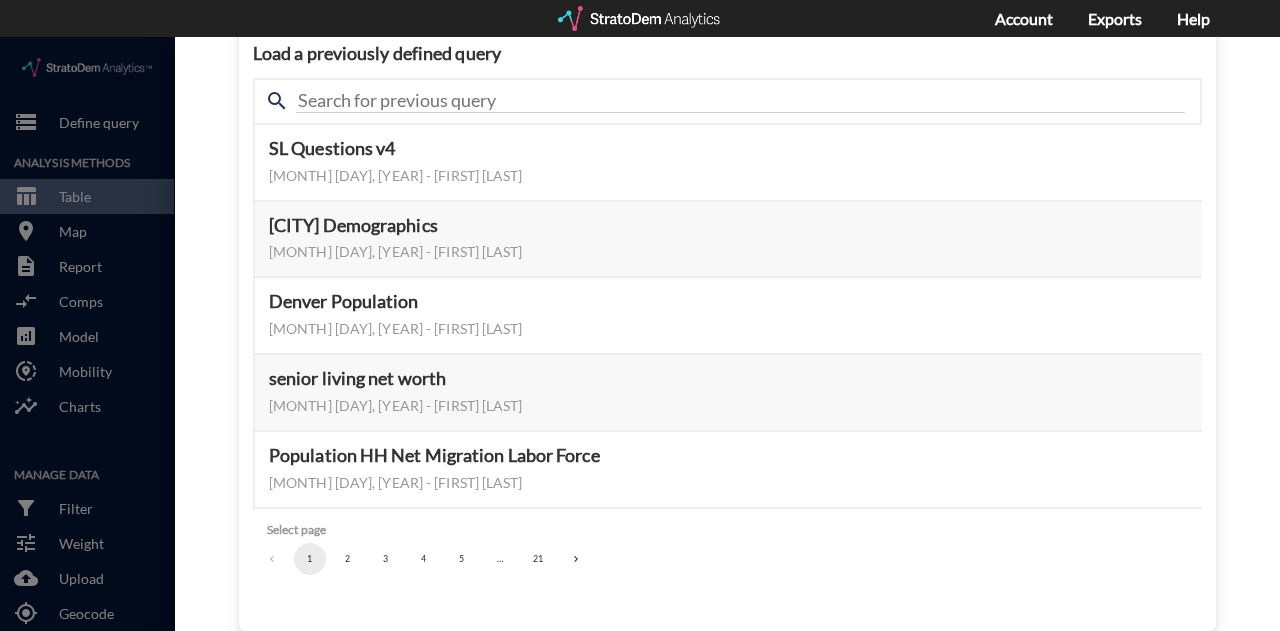 scroll, scrollTop: 249, scrollLeft: 0, axis: vertical 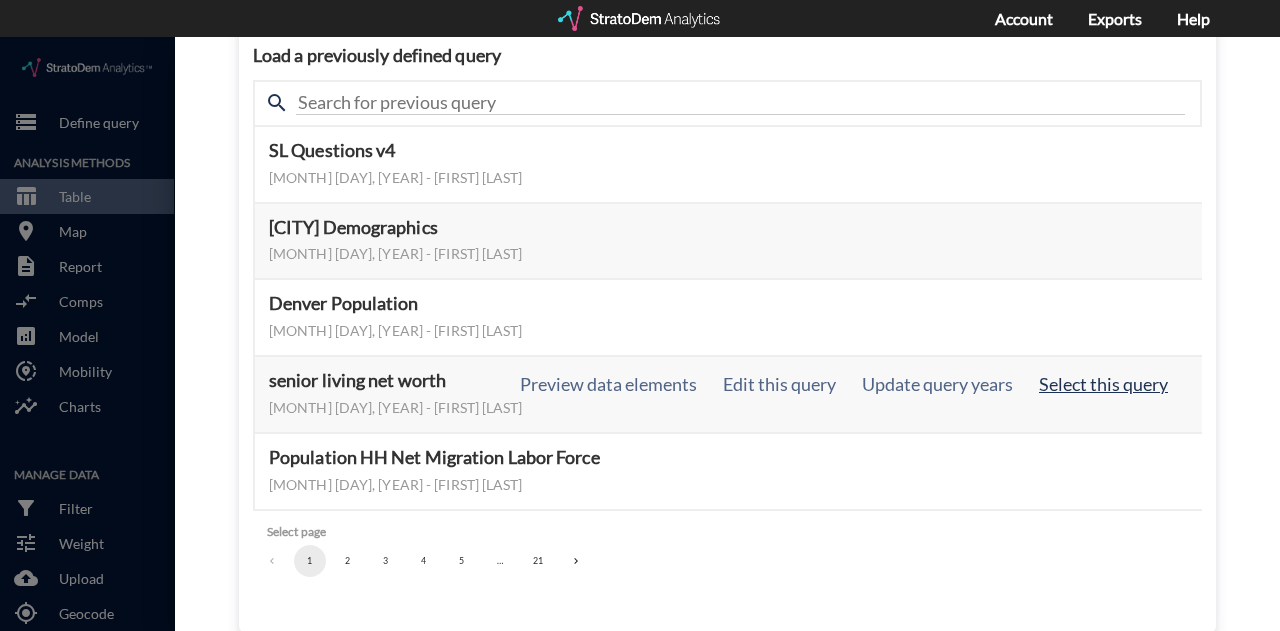 click on "Select this query" 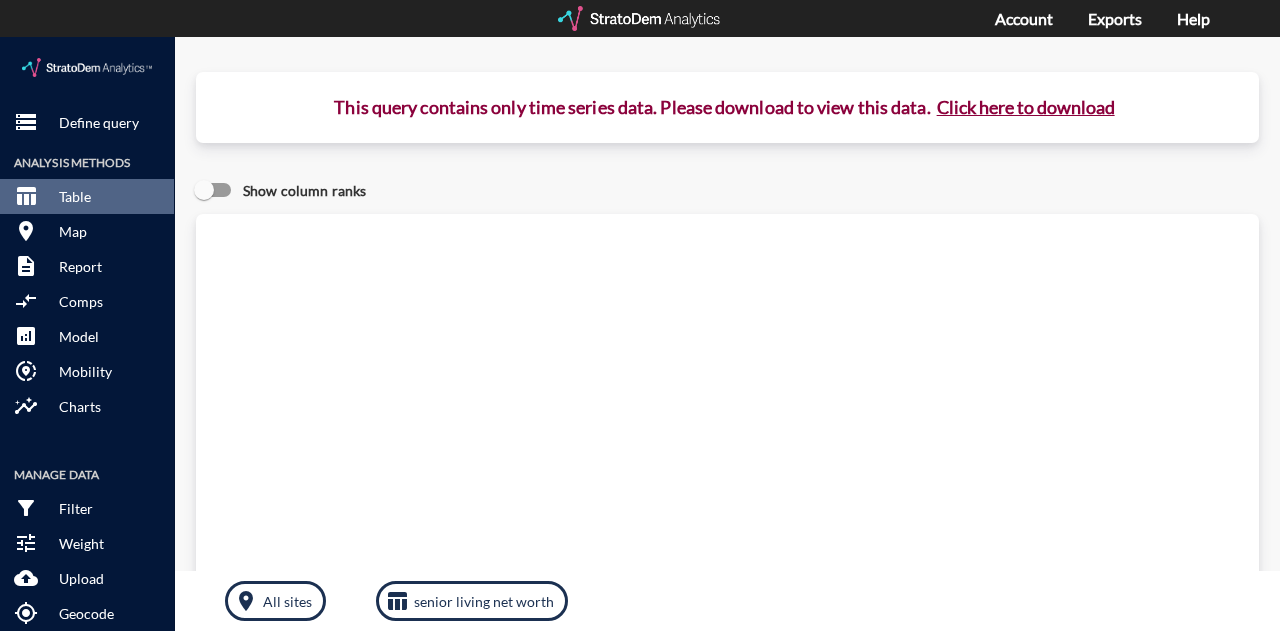 click on "Click here to download" 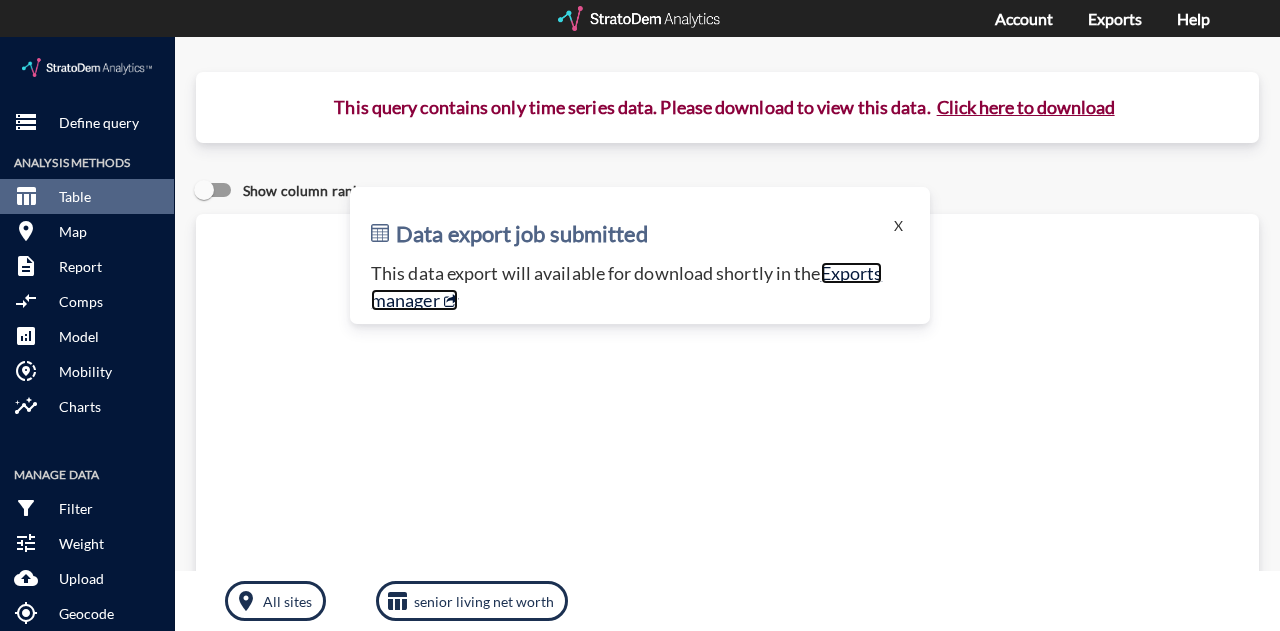 click on "Exports manager" 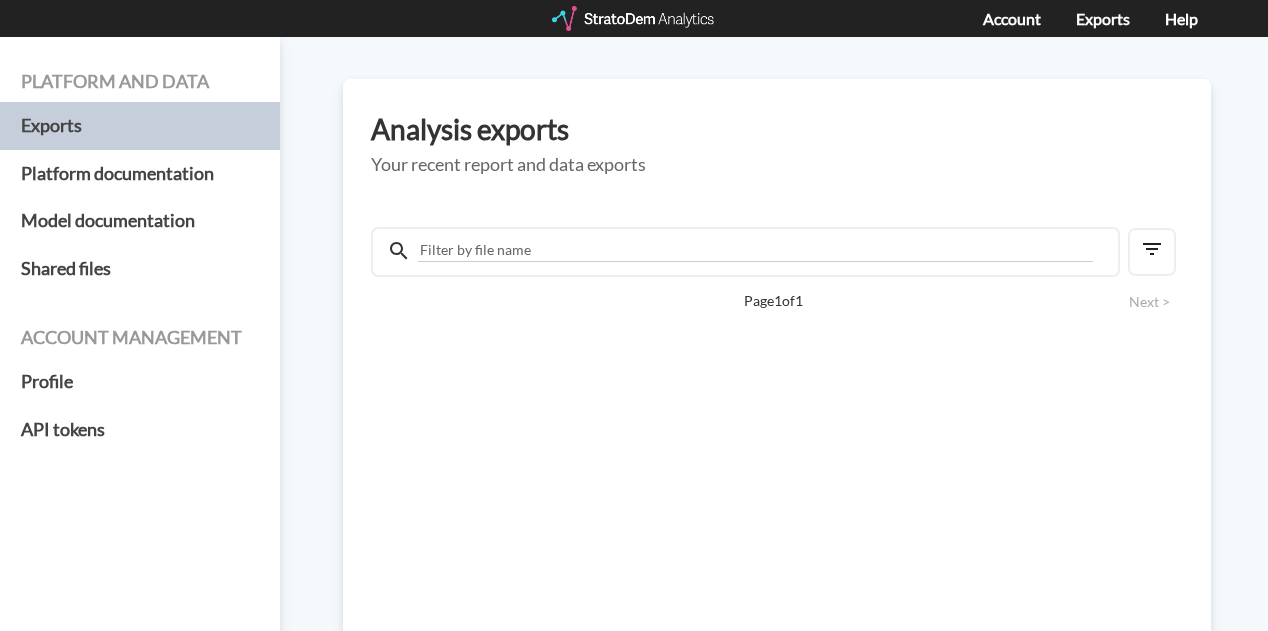 scroll, scrollTop: 0, scrollLeft: 0, axis: both 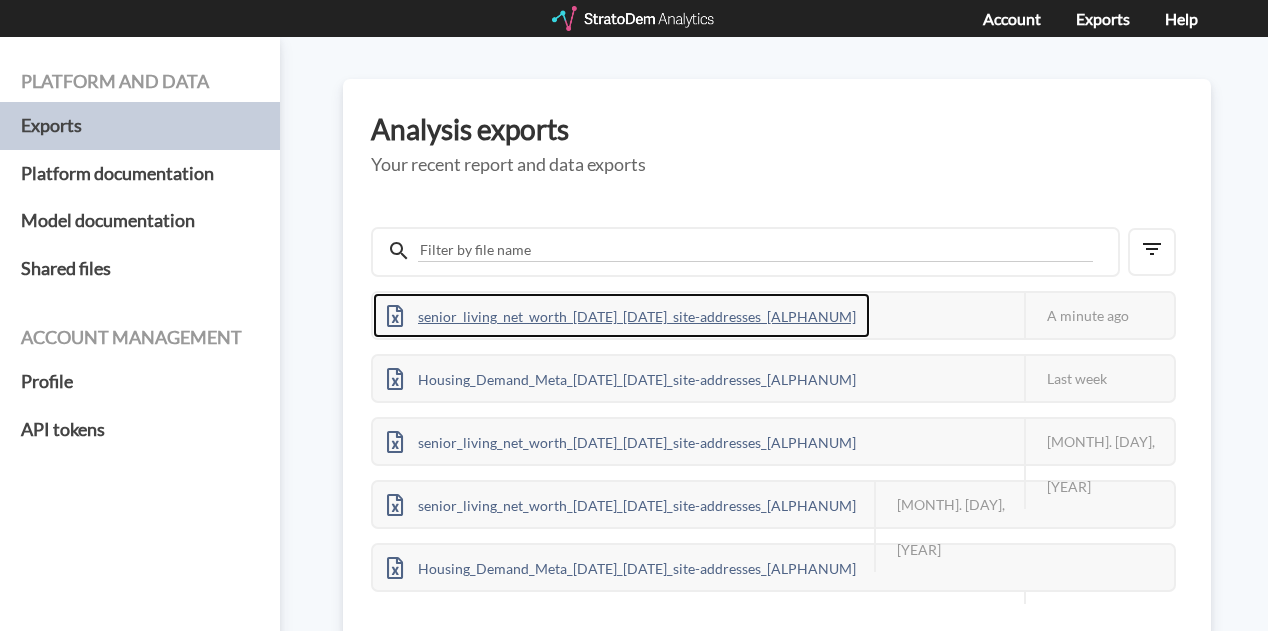 click on "senior_living_net_worth_[DATE]_[DATE]_site-addresses_[ALPHANUM]" at bounding box center [621, 315] 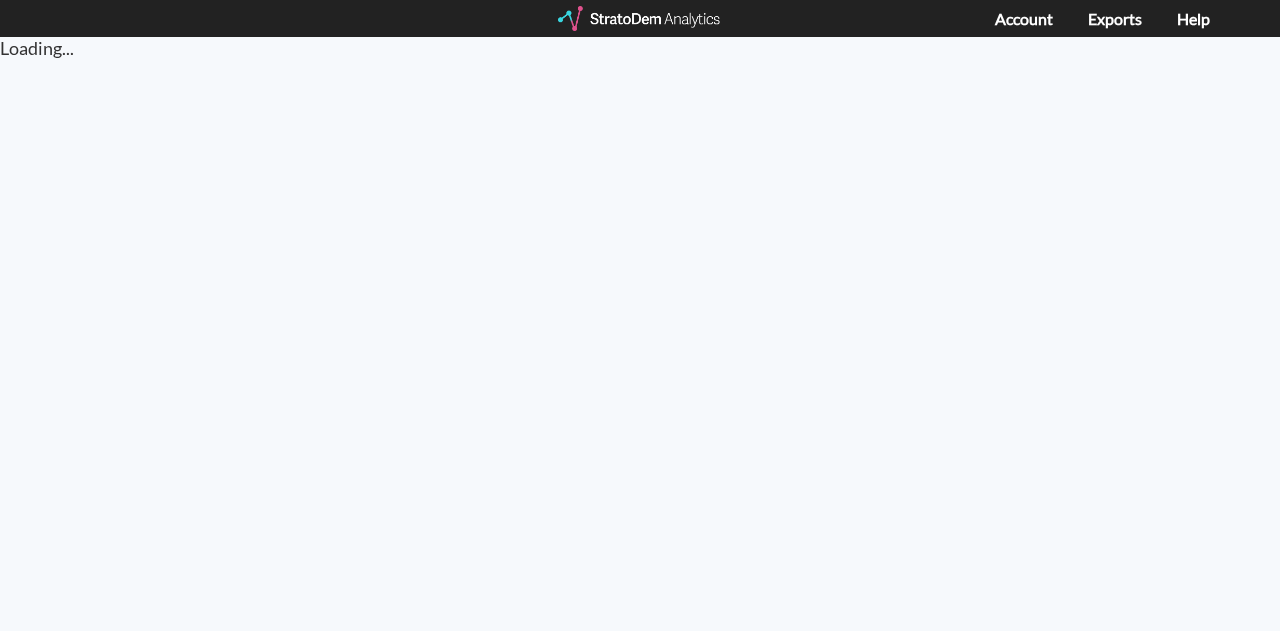 scroll, scrollTop: 0, scrollLeft: 0, axis: both 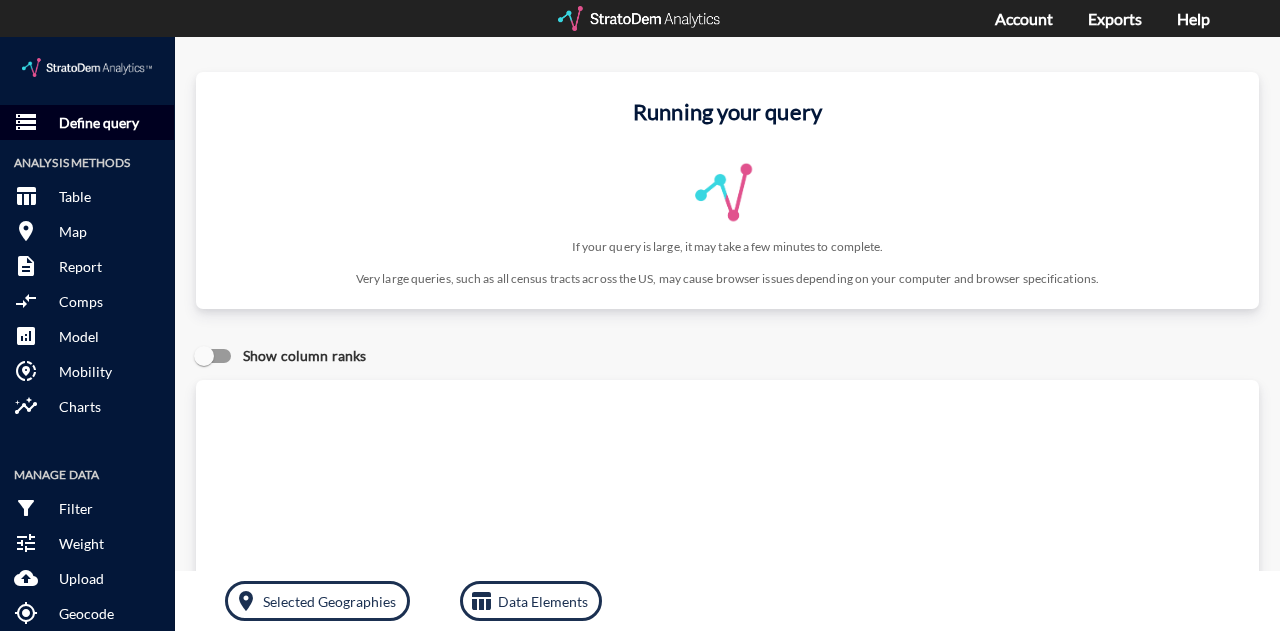 click on "storage Define query" 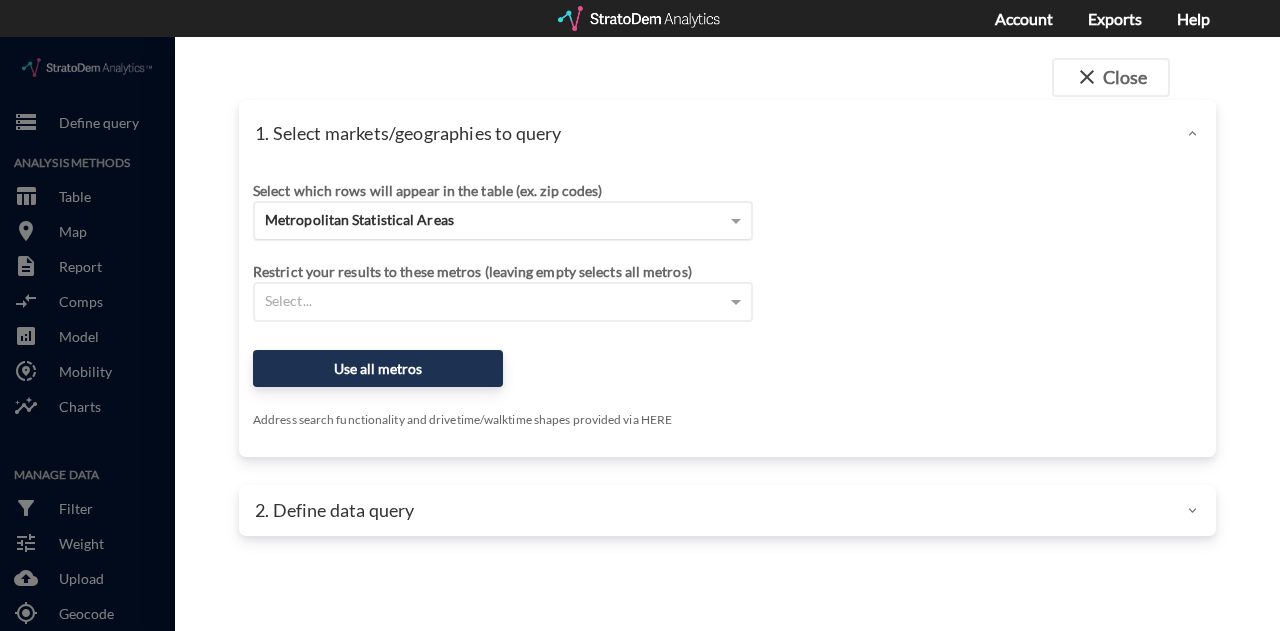 click on "Metropolitan Statistical Areas" 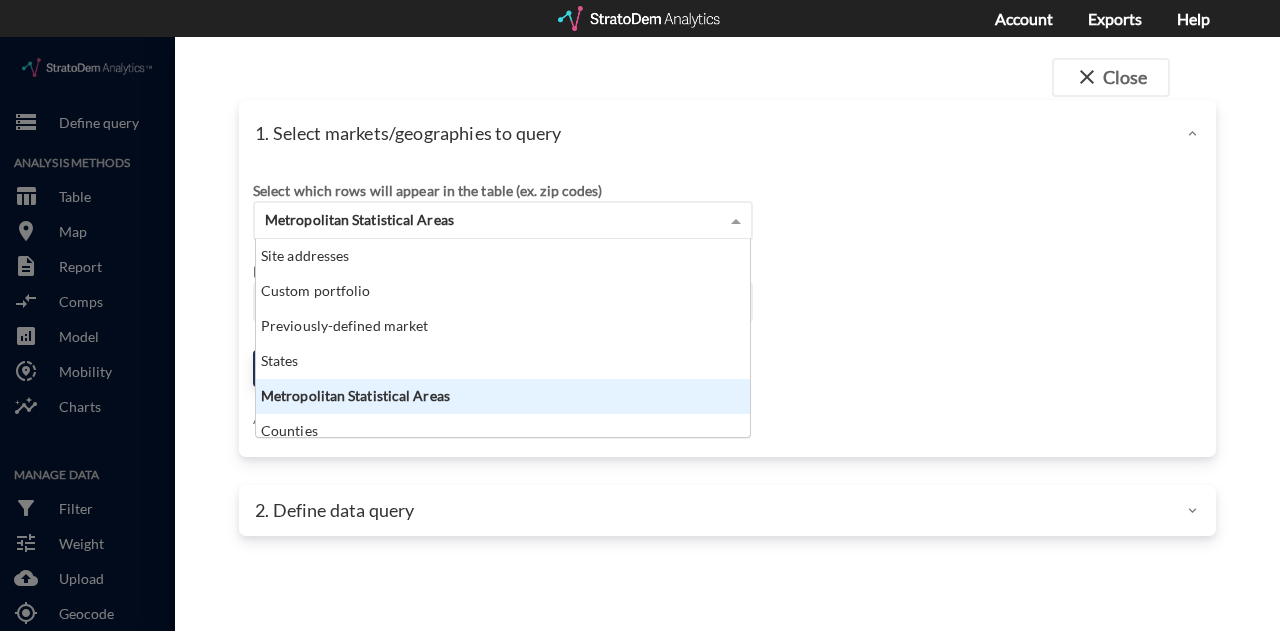 scroll, scrollTop: 16, scrollLeft: 13, axis: both 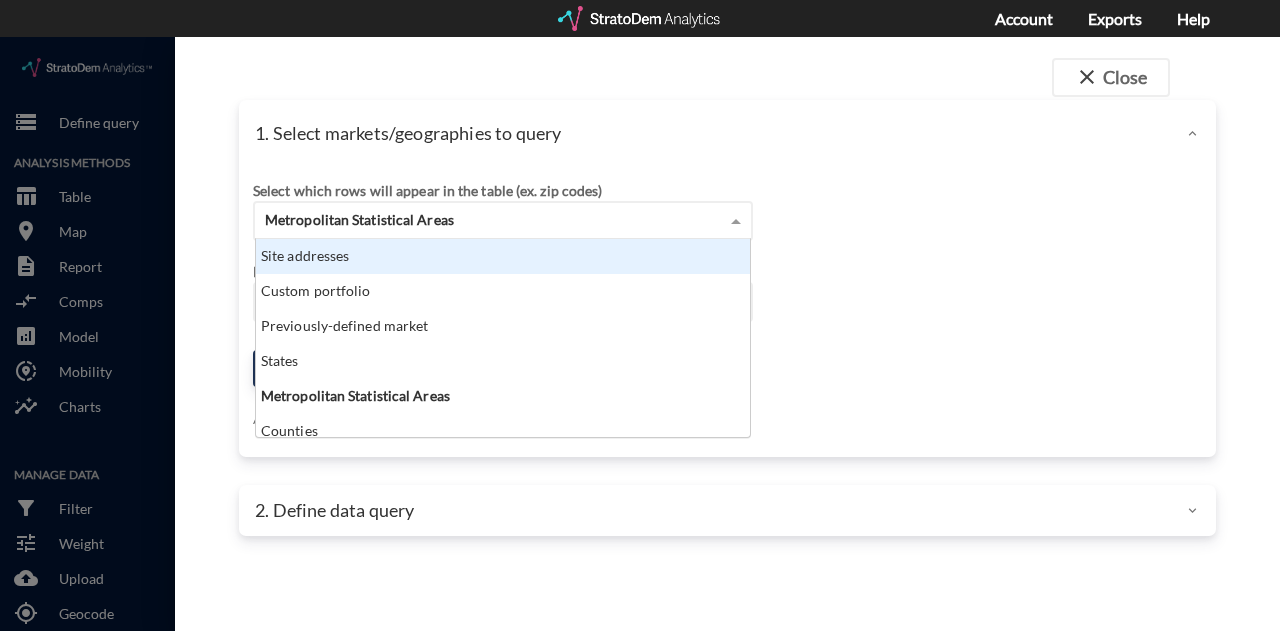 click on "Site addresses" 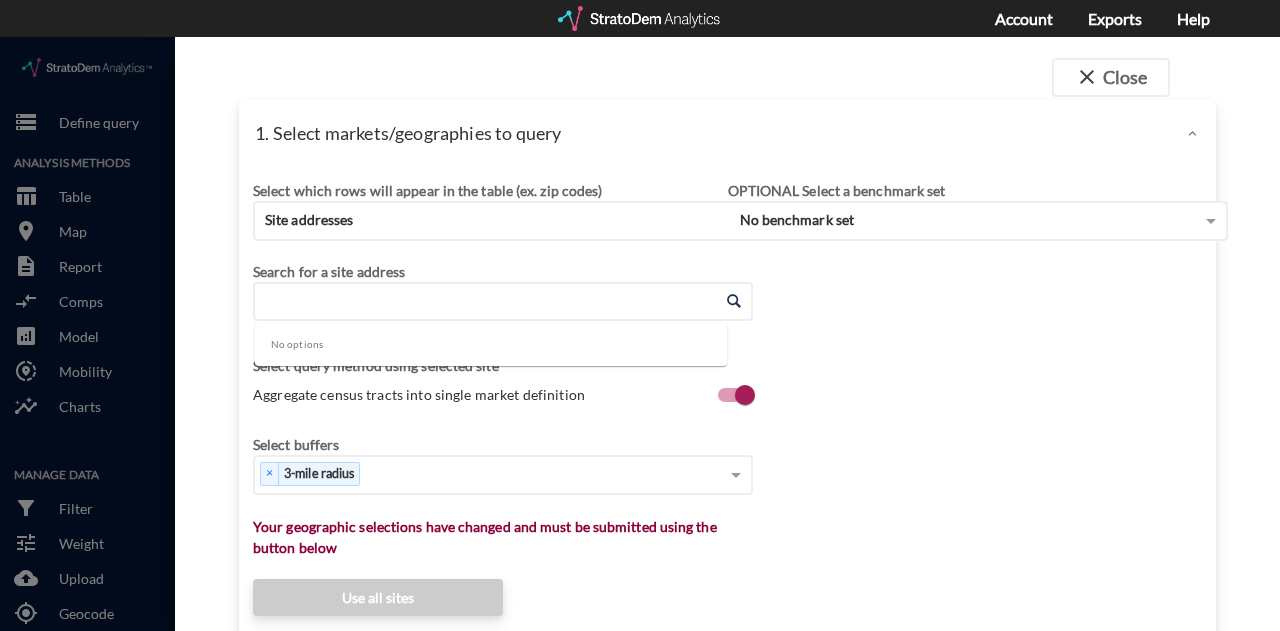 click on "Enter an address" 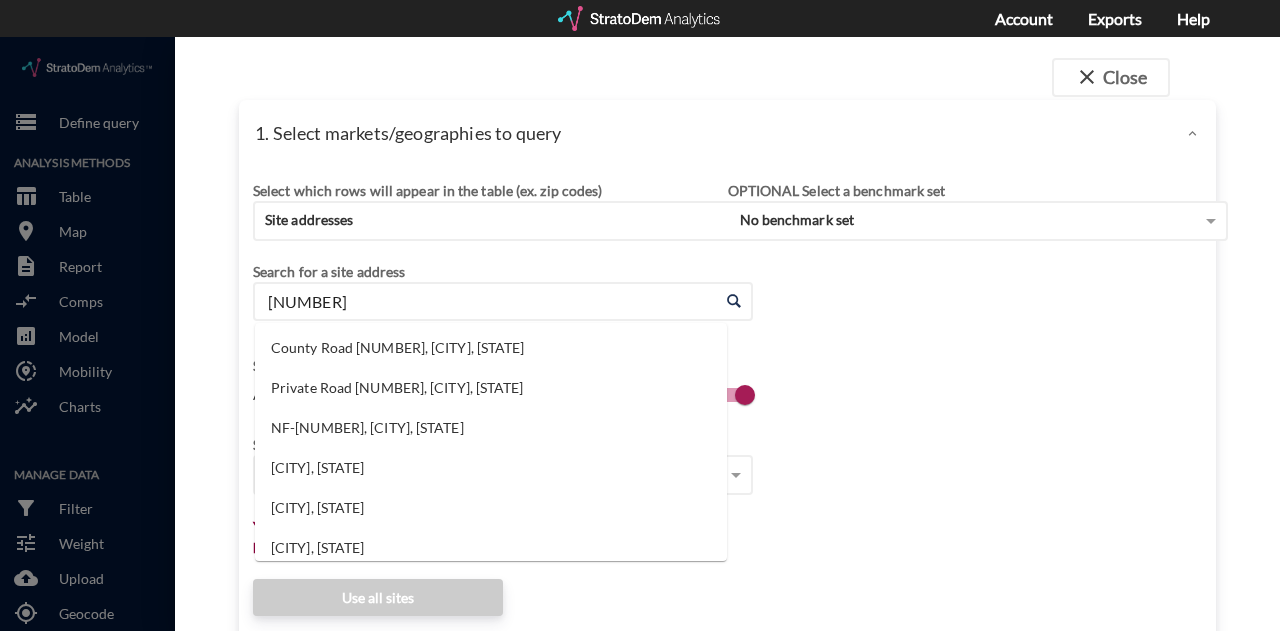 type on "[NUMBER]" 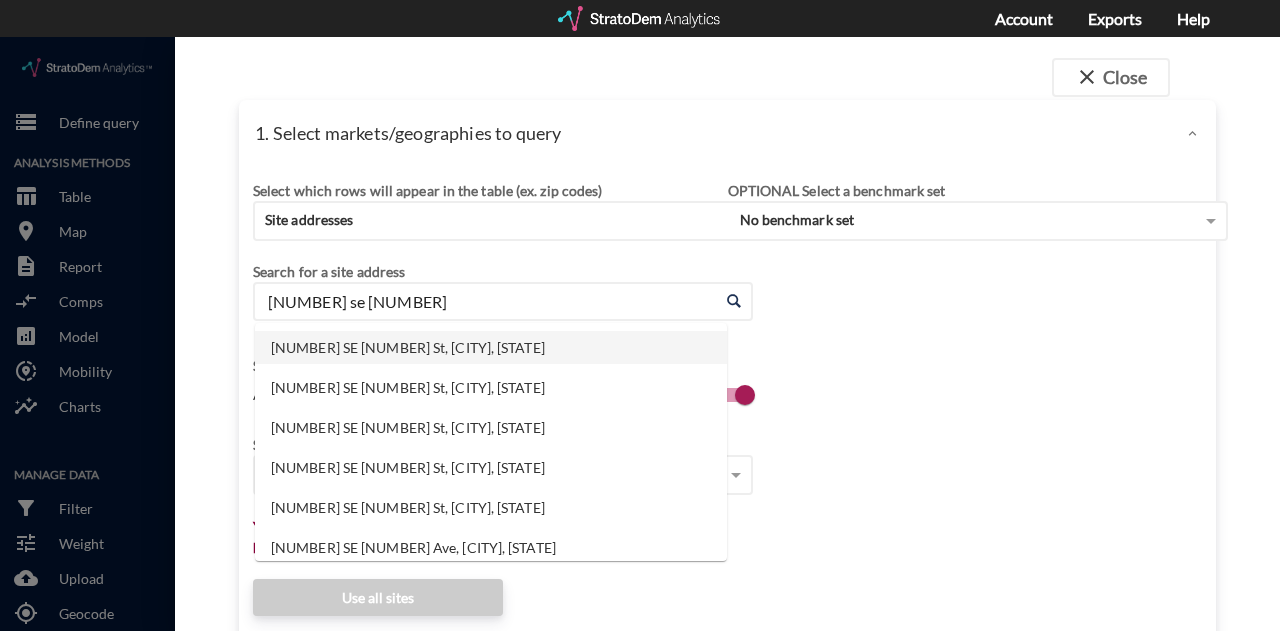 click on "[NUMBER] SE [NUMBER] St, [CITY], [STATE]" 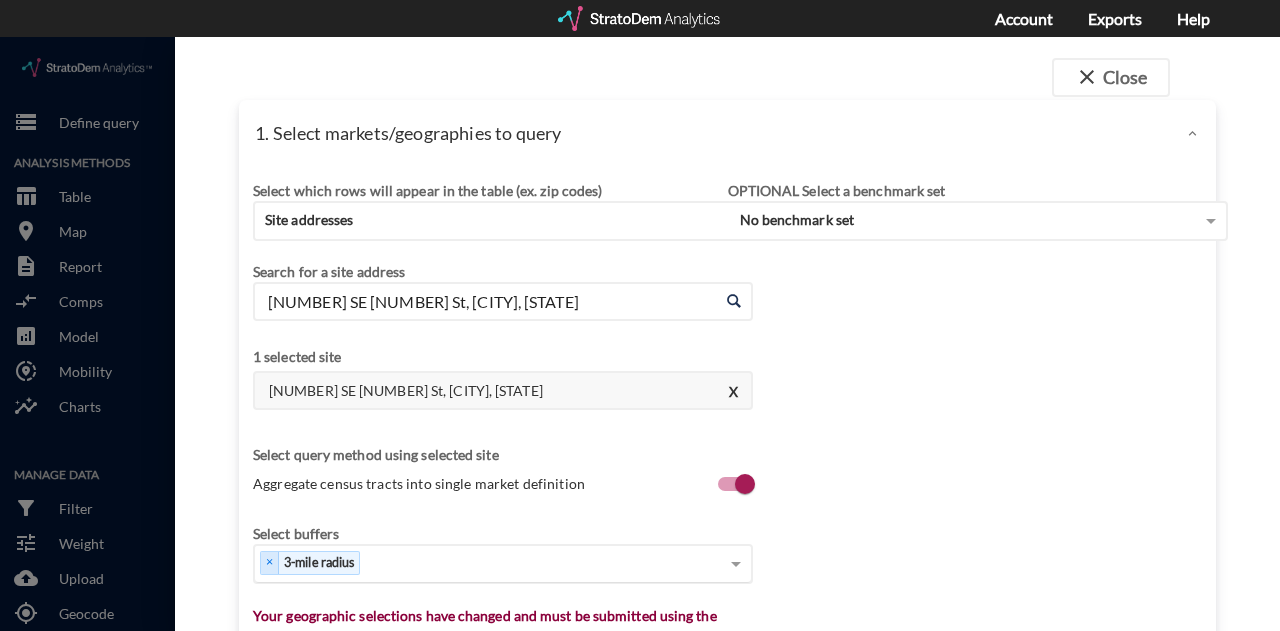 type on "[NUMBER] SE [NUMBER] St, [CITY], [STATE]" 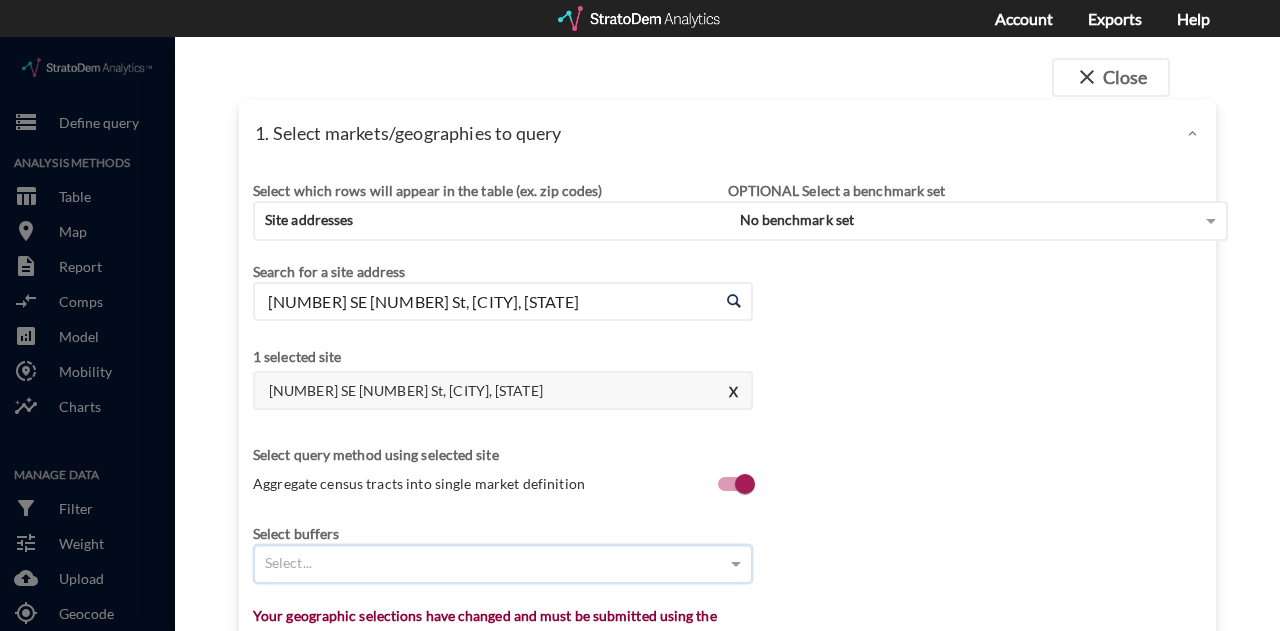 click on "Select..." 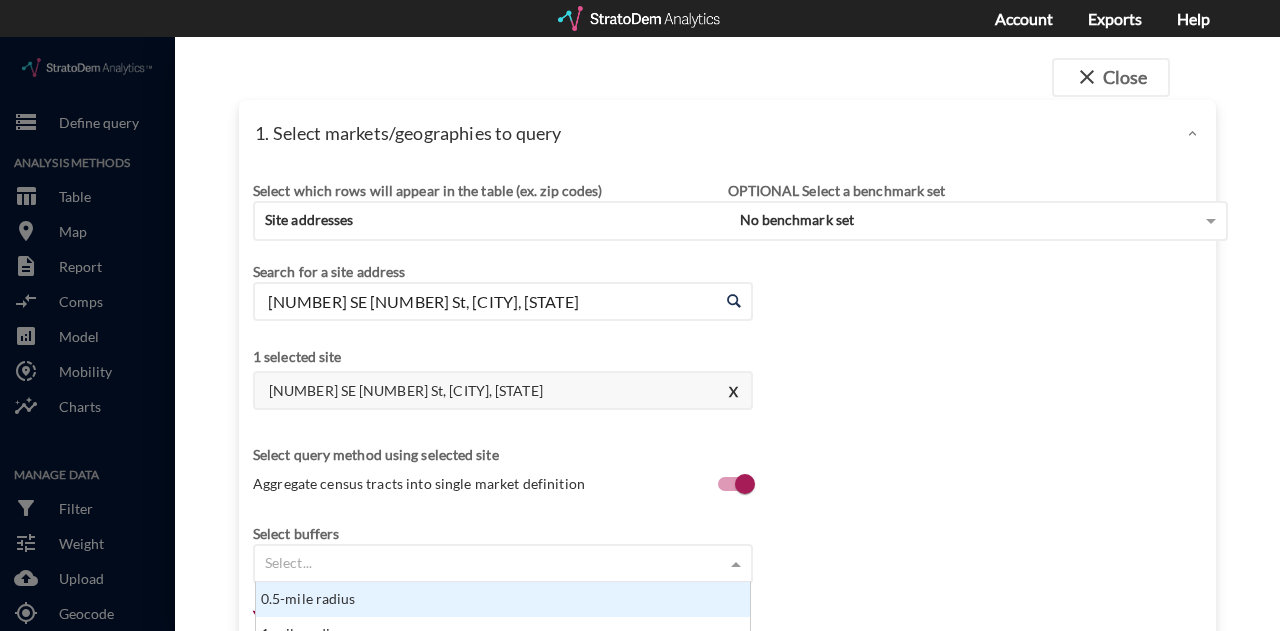 scroll, scrollTop: 16, scrollLeft: 13, axis: both 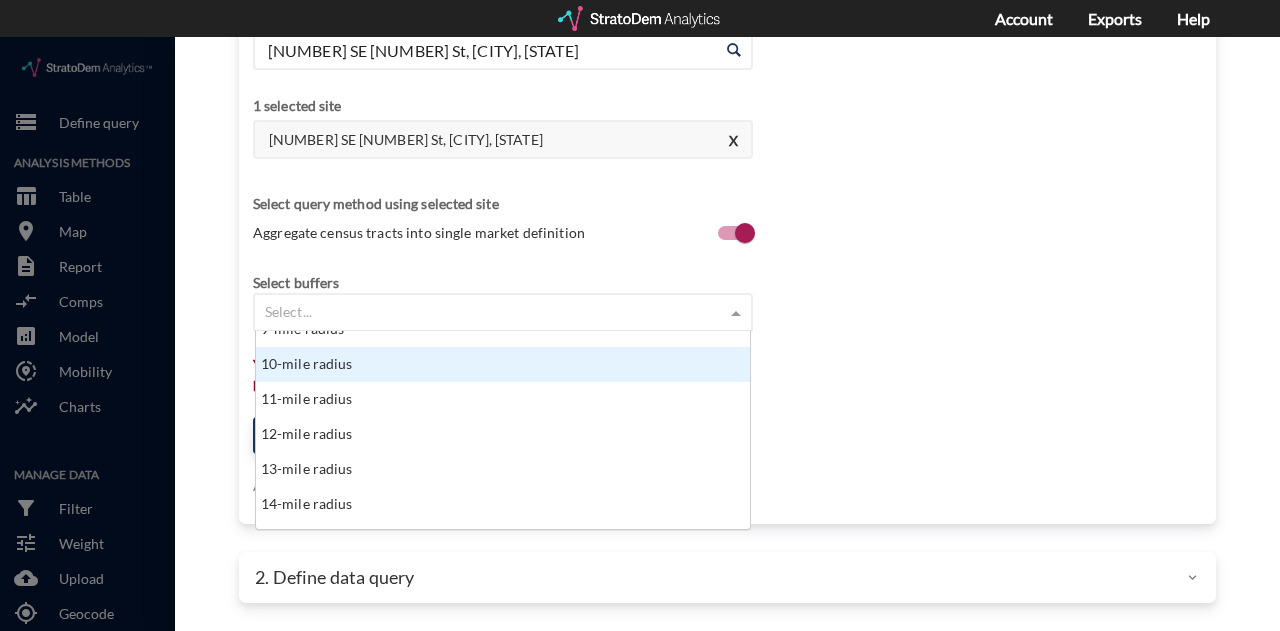 click on "10-mile radius" 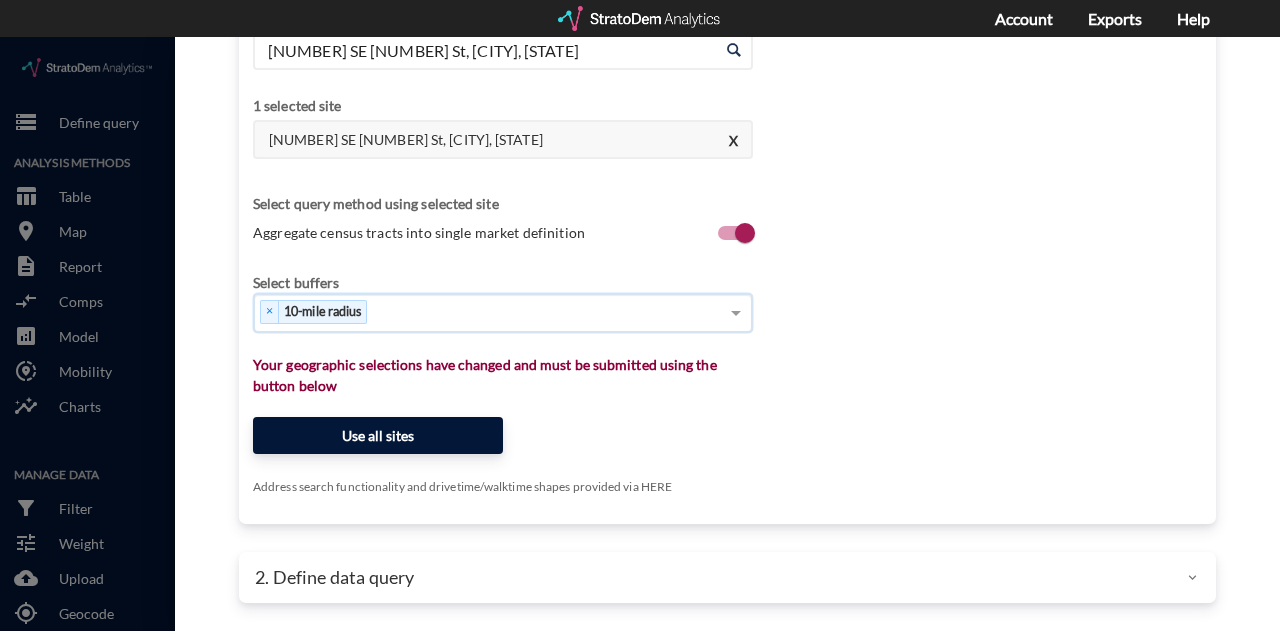 click on "Use all sites" 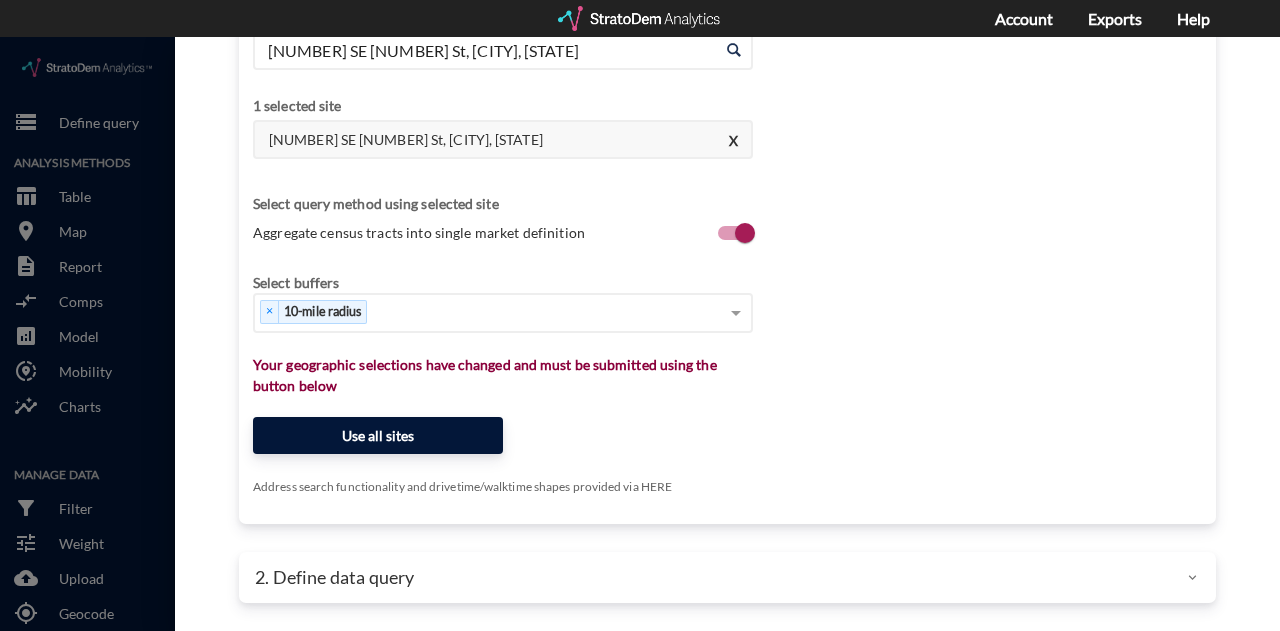 scroll, scrollTop: 251, scrollLeft: 0, axis: vertical 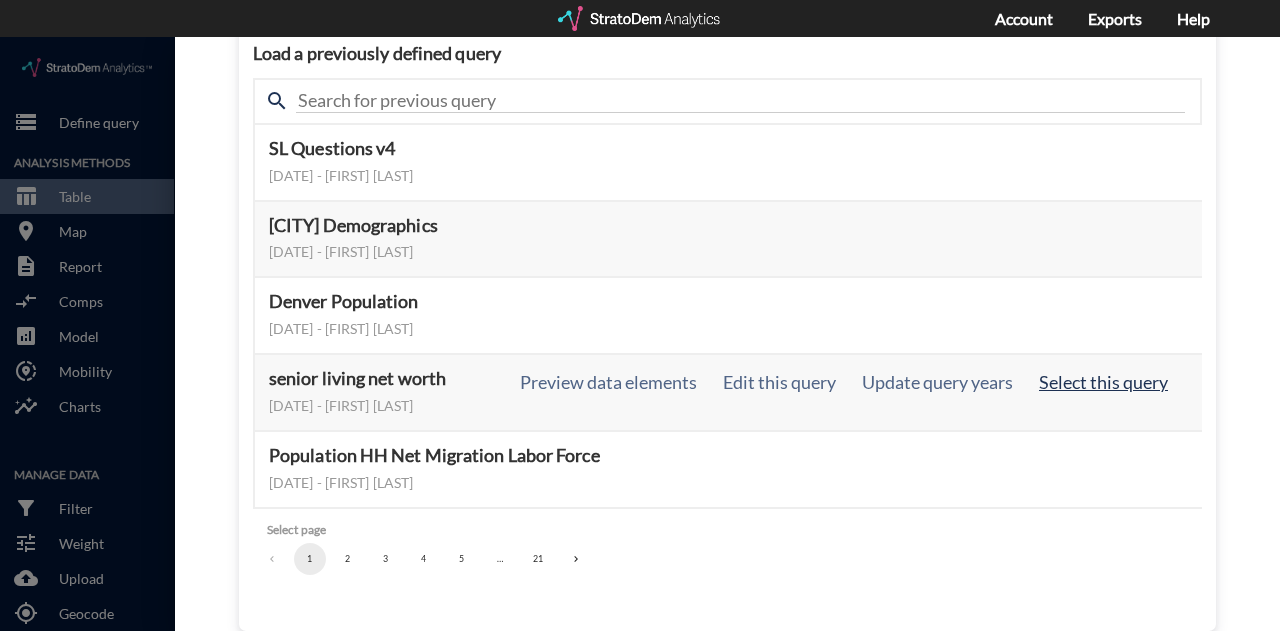 click on "Select this query" 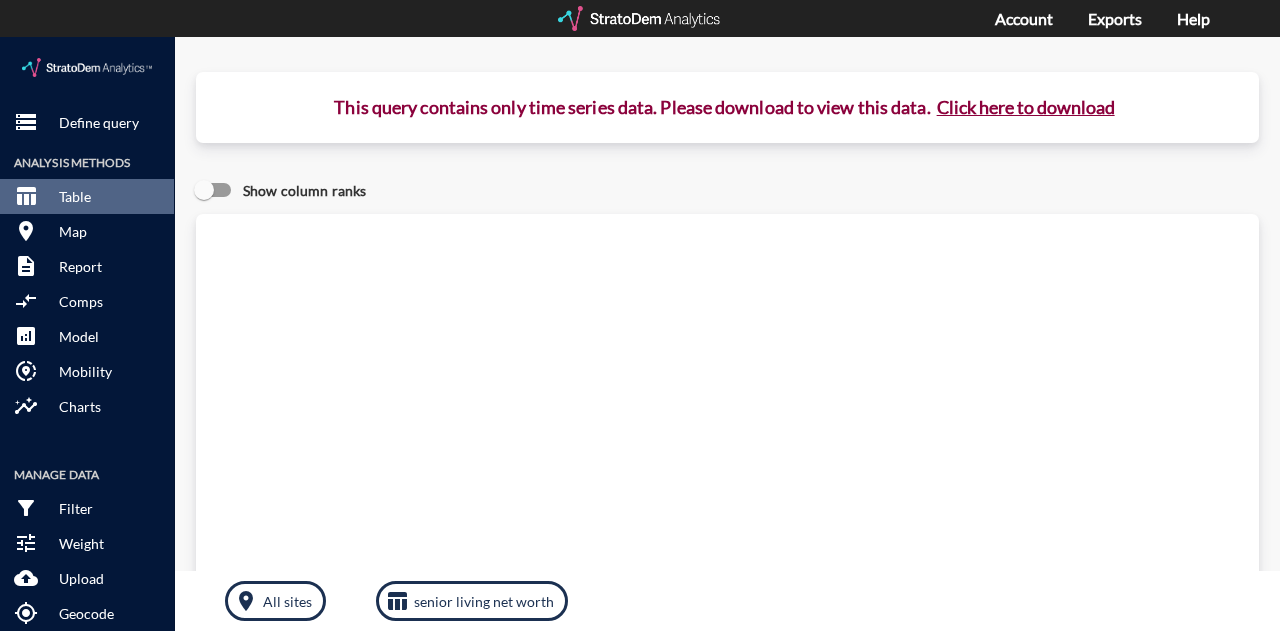 scroll, scrollTop: 3, scrollLeft: 0, axis: vertical 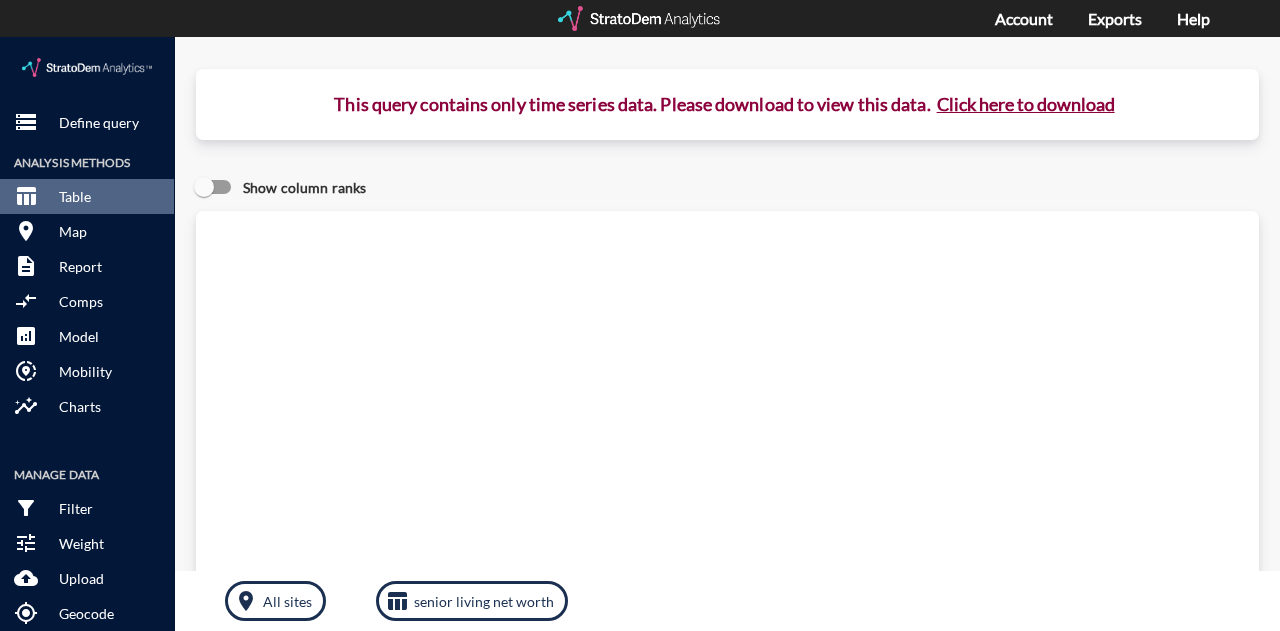 click on "Click here to download" 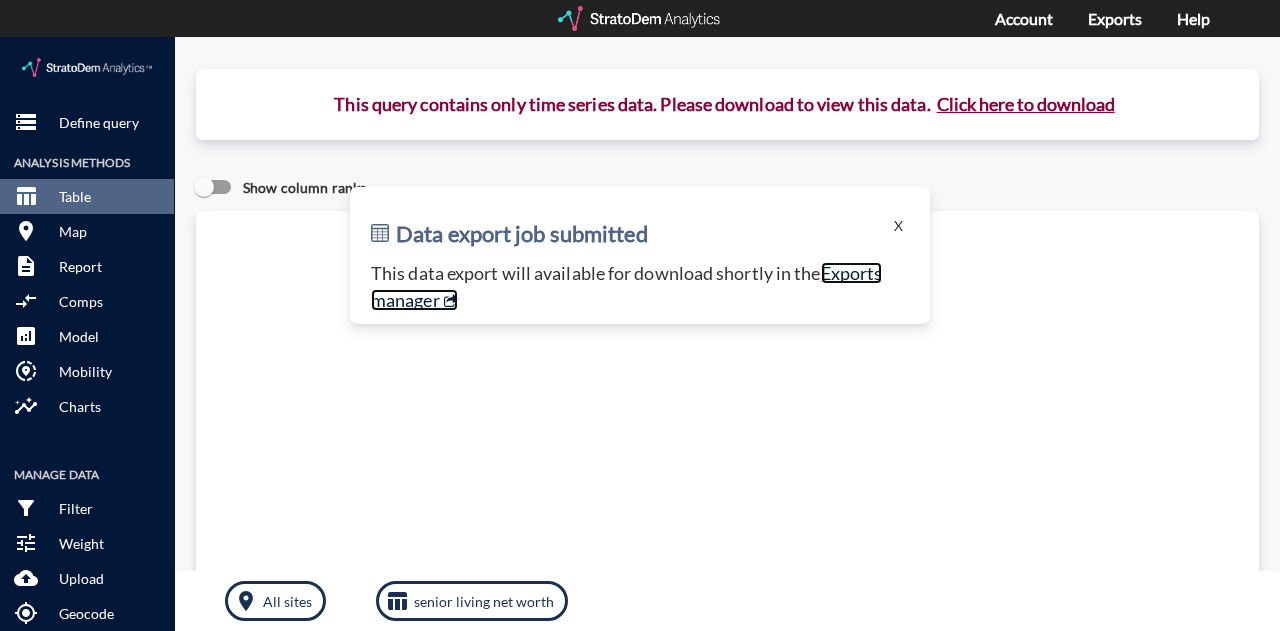 click on "Exports manager" 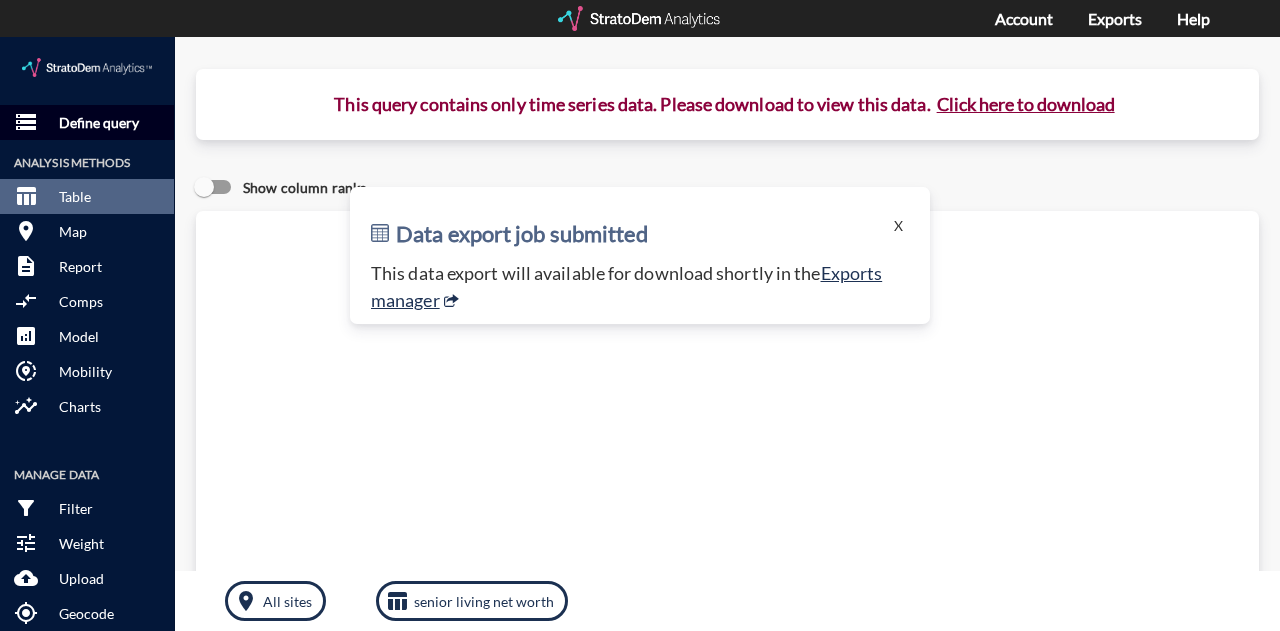 click on "Define query" 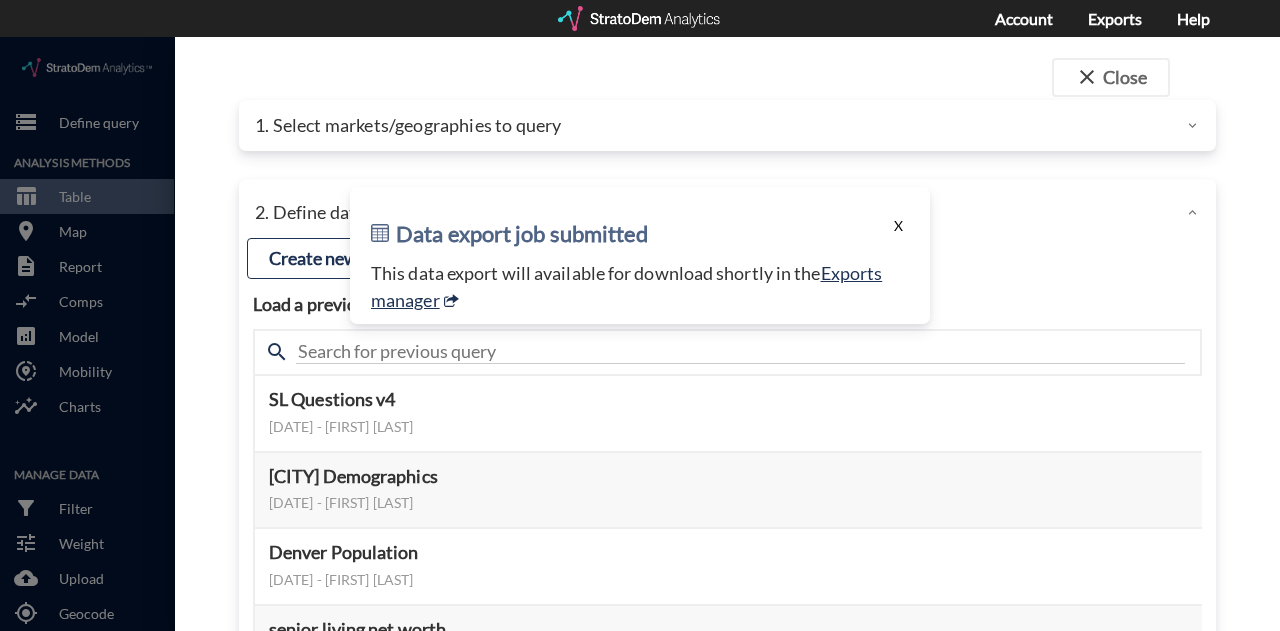 click on "X" 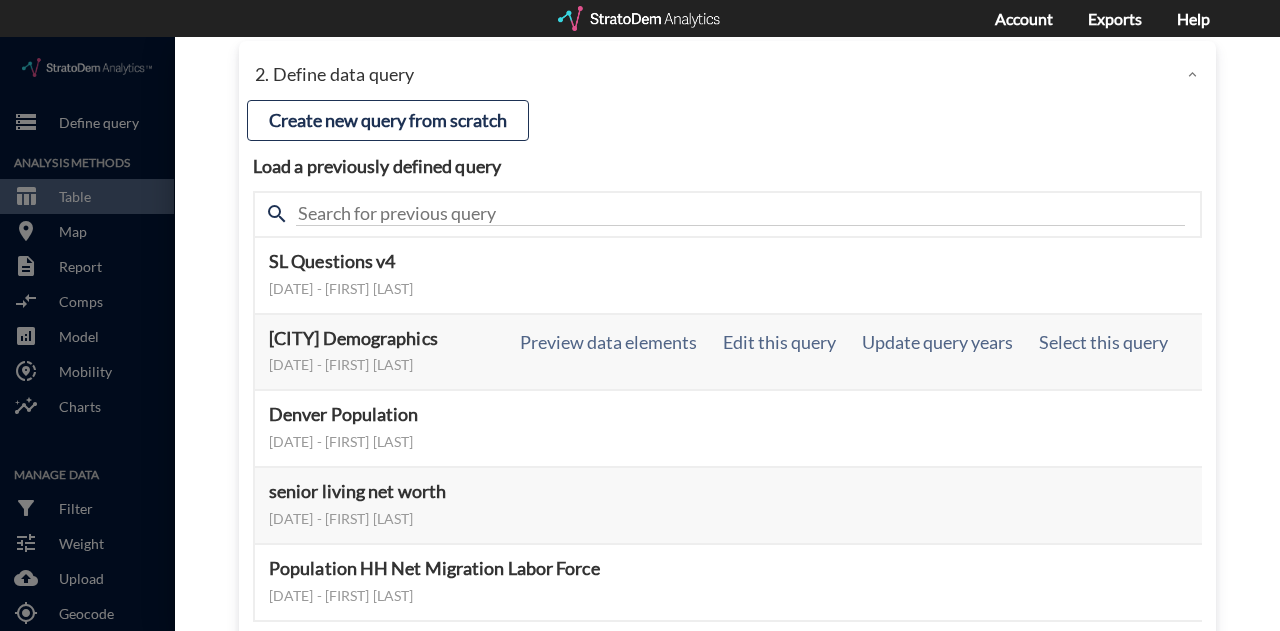 scroll, scrollTop: 141, scrollLeft: 0, axis: vertical 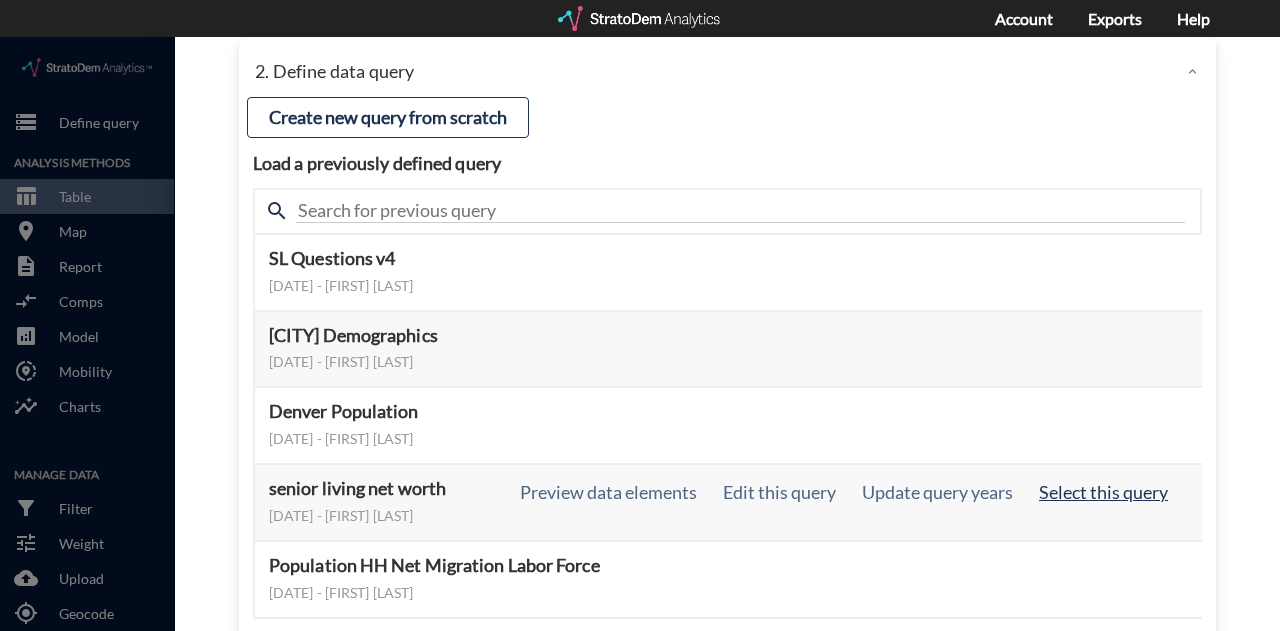 click on "Select this query" 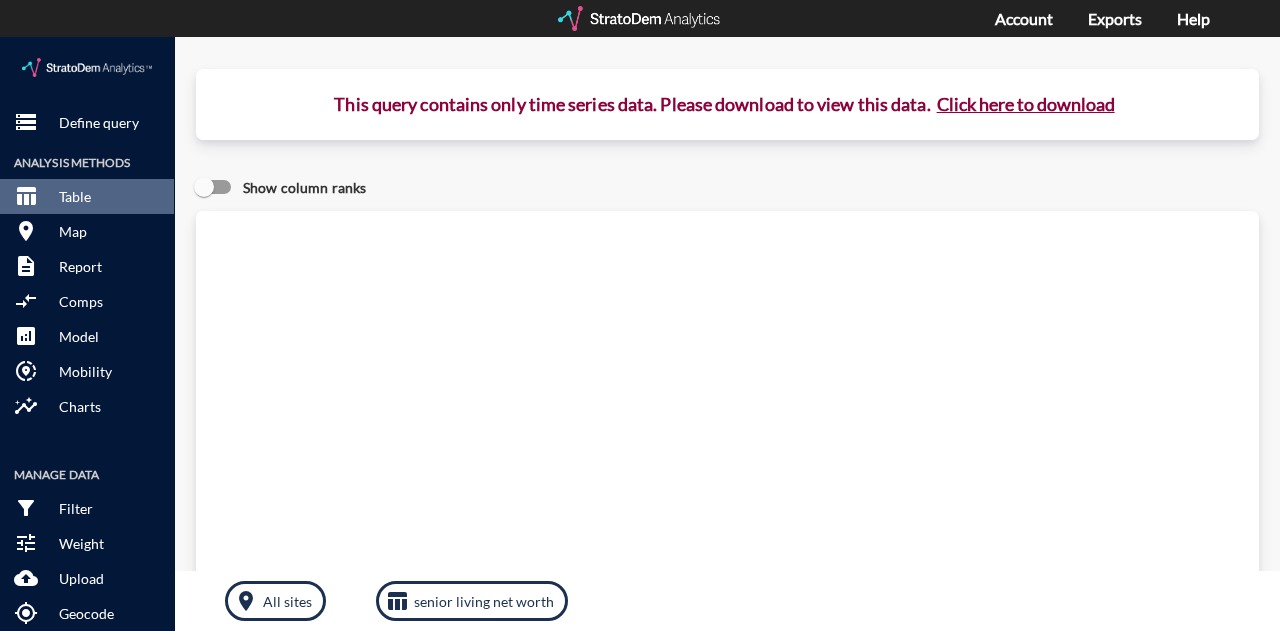 click on "Click here to download" 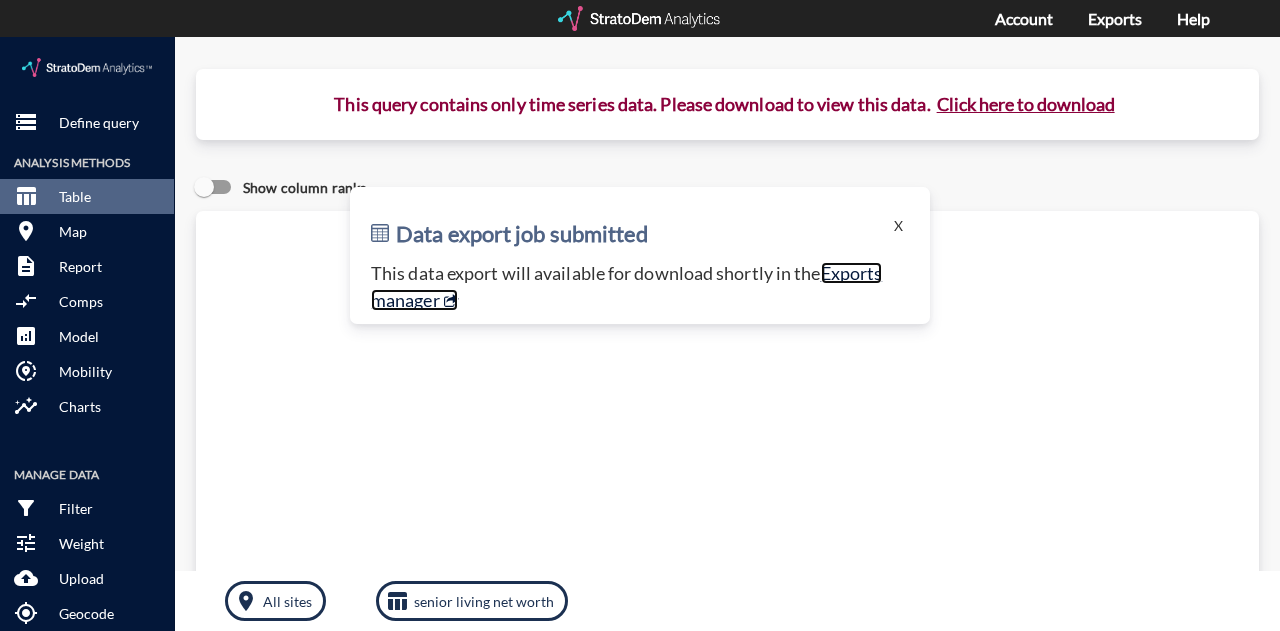click on "Exports manager" 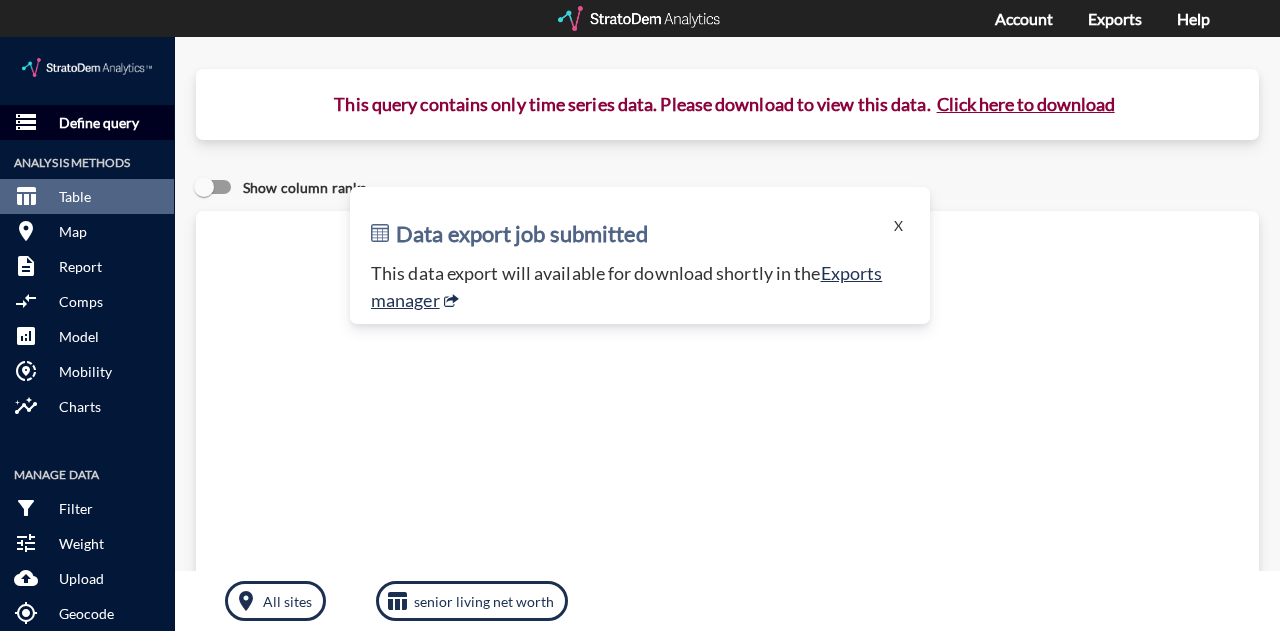 click on "Define query" 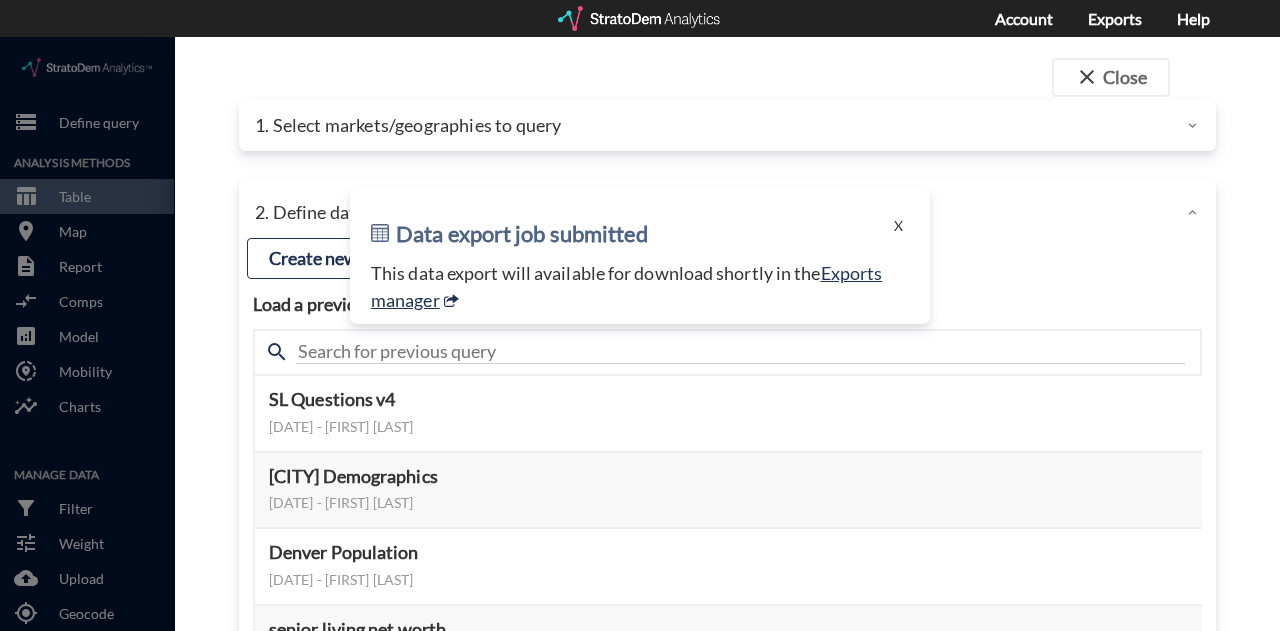 click on "1. Select markets/geographies to query" 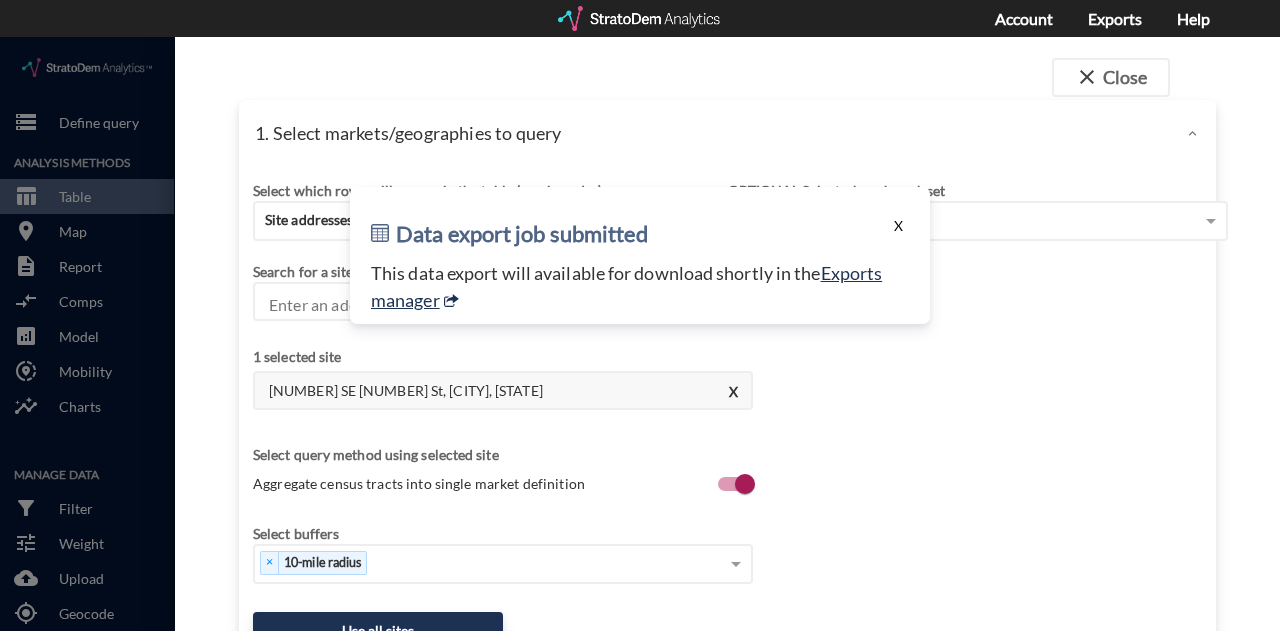 click on "X" 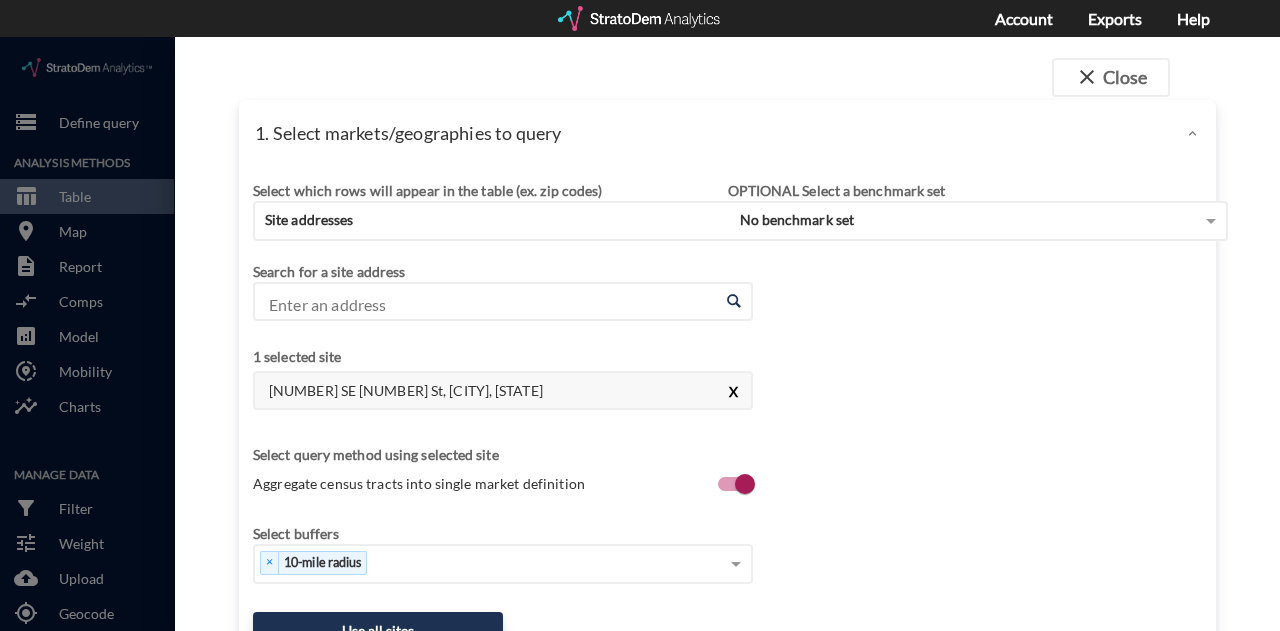 click on "X" 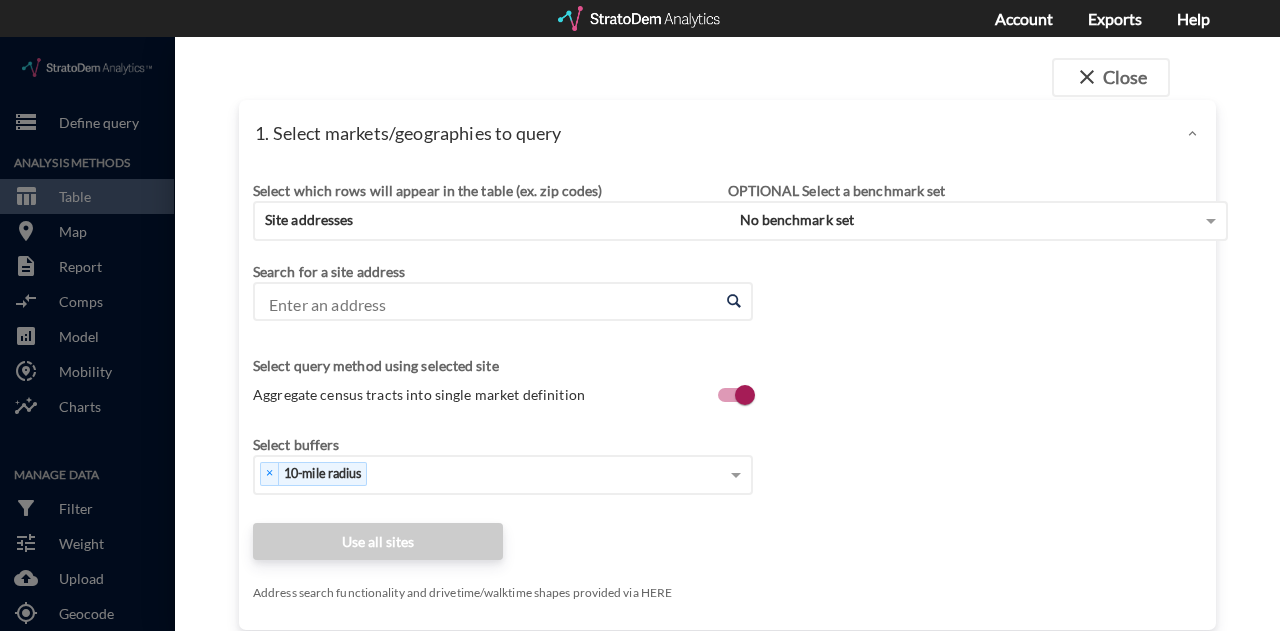 click on "Enter an address" 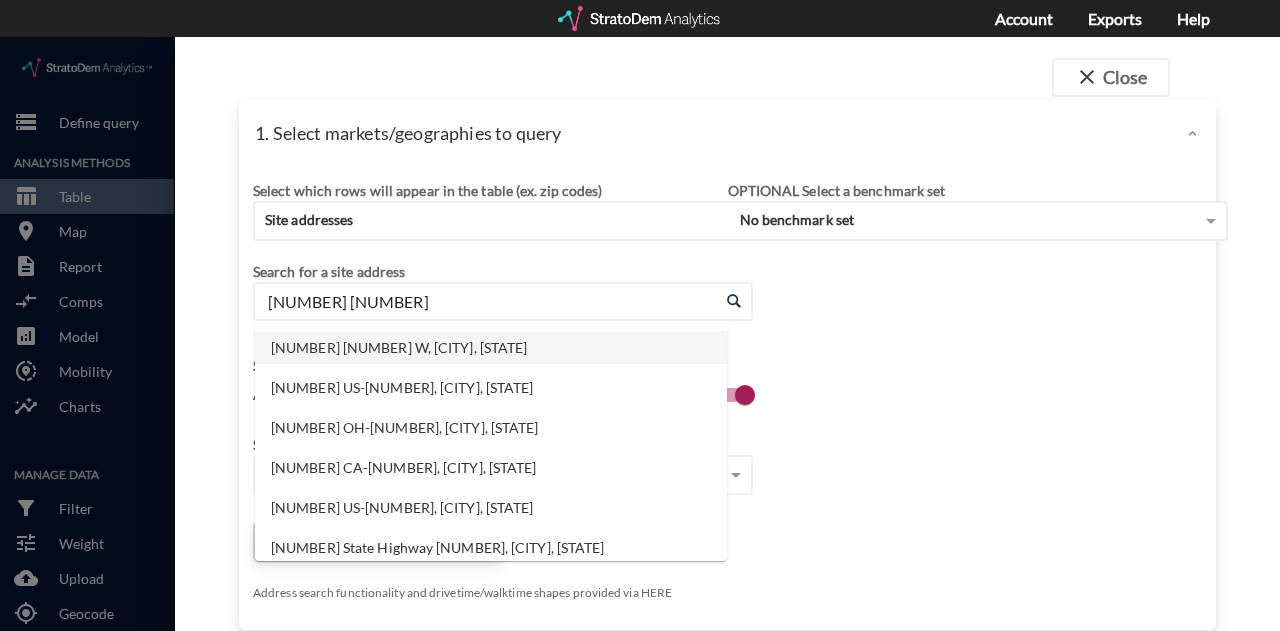 click on "[NUMBER] [NUMBER] W, [CITY], [STATE]" 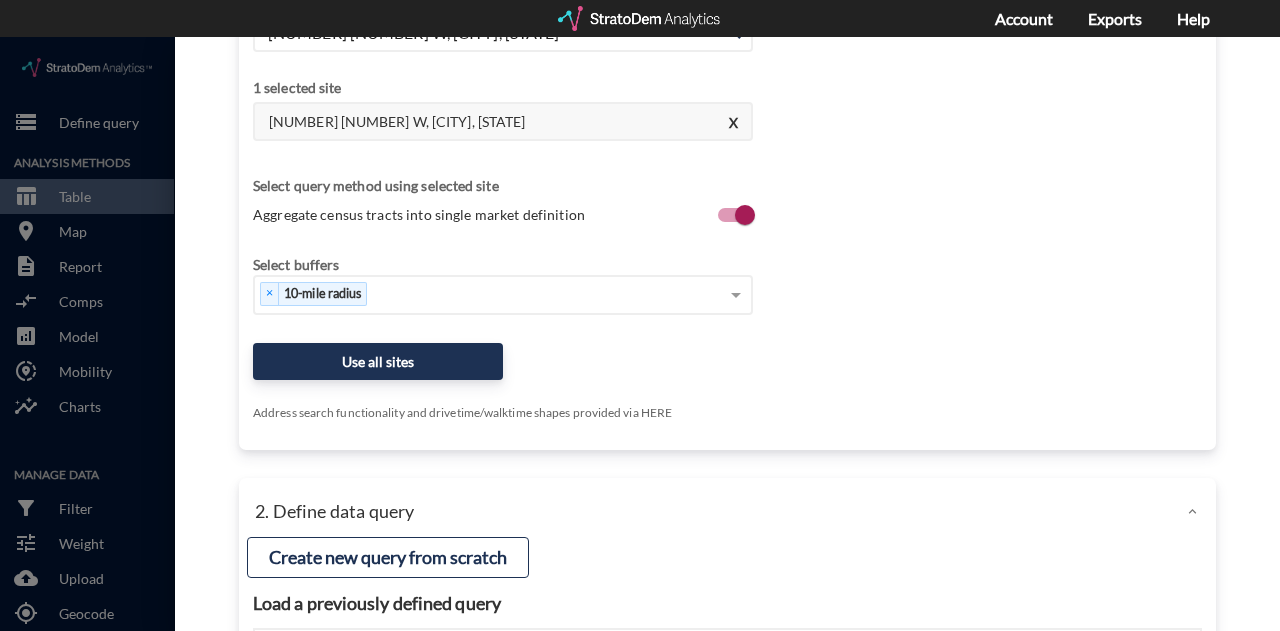 scroll, scrollTop: 269, scrollLeft: 0, axis: vertical 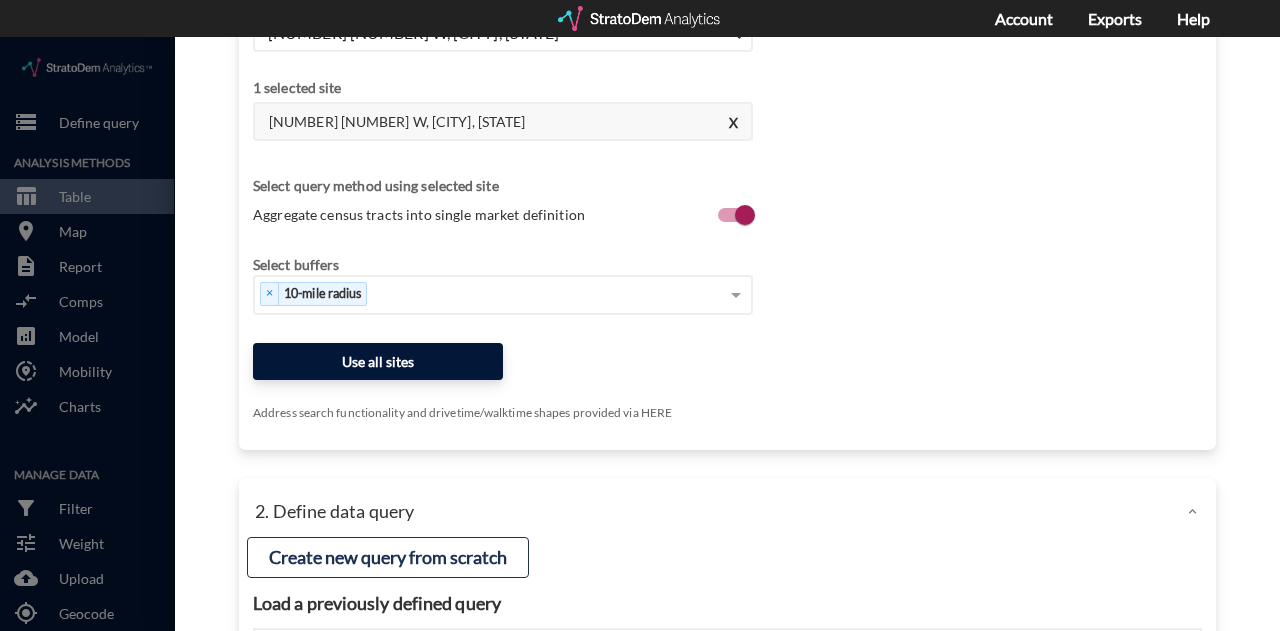type on "[NUMBER] [NUMBER] W, [CITY], [STATE]" 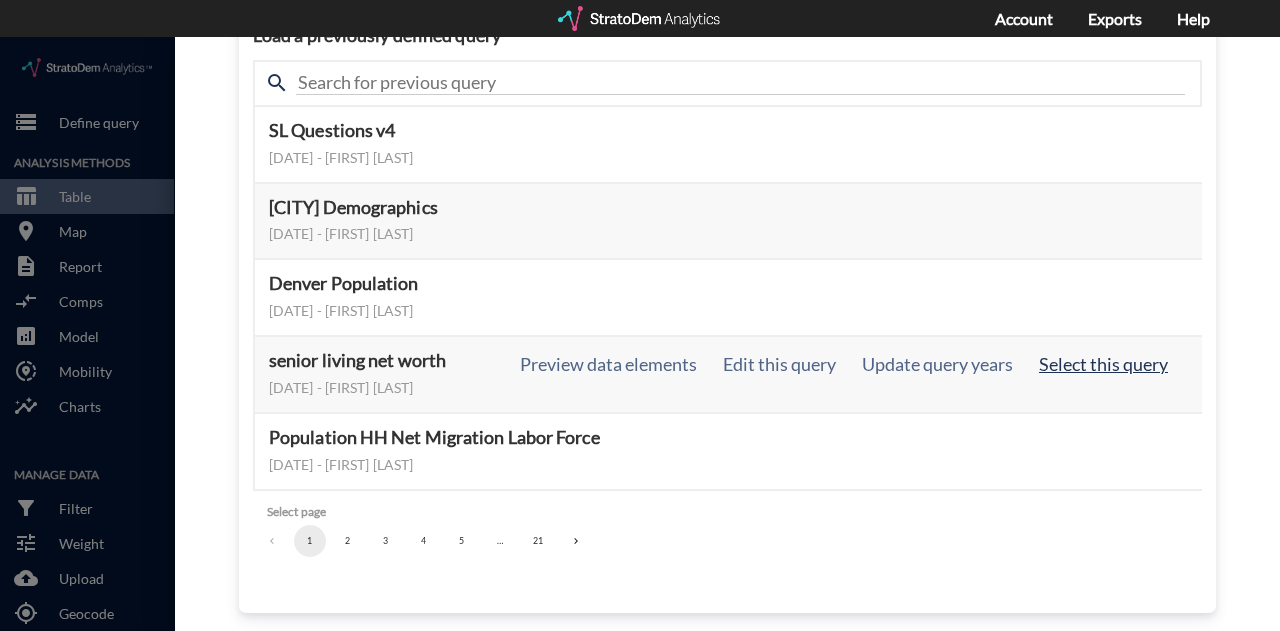click on "Select this query" 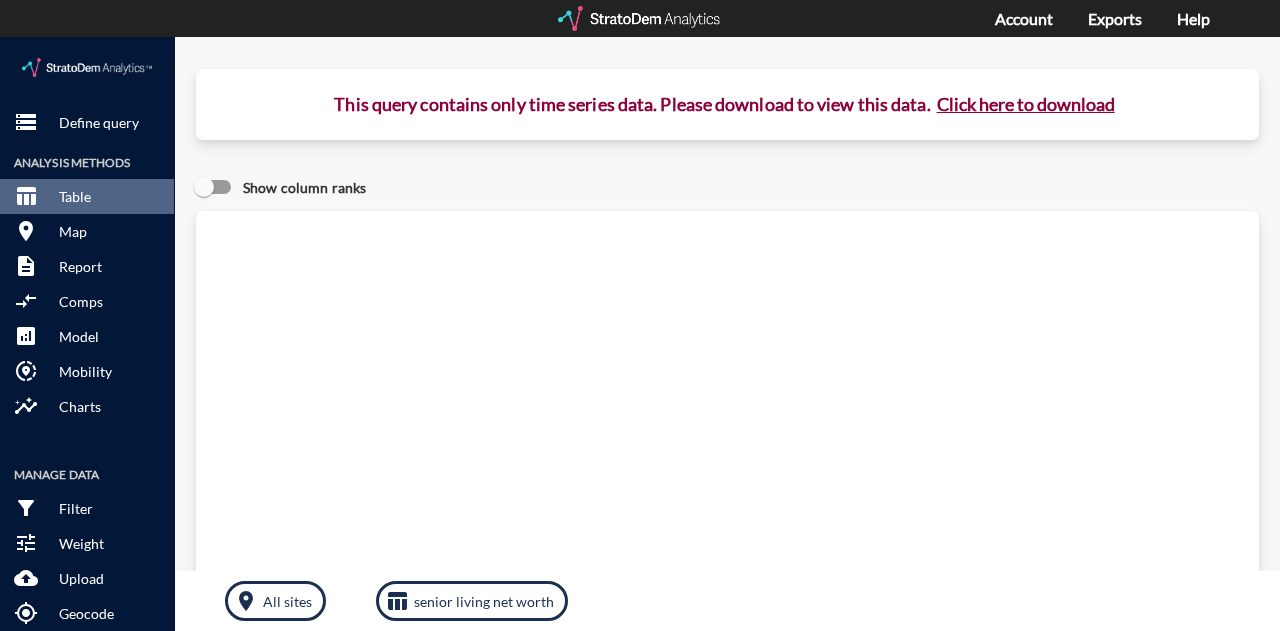 click on "Click here to download" 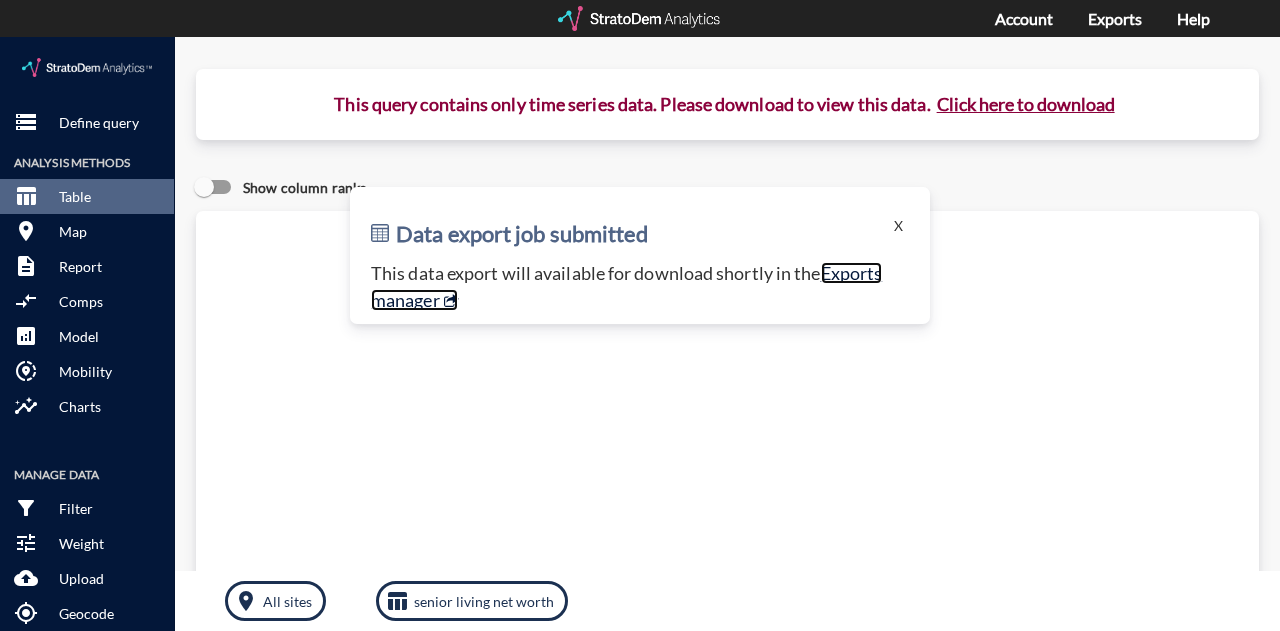click on "Exports manager" 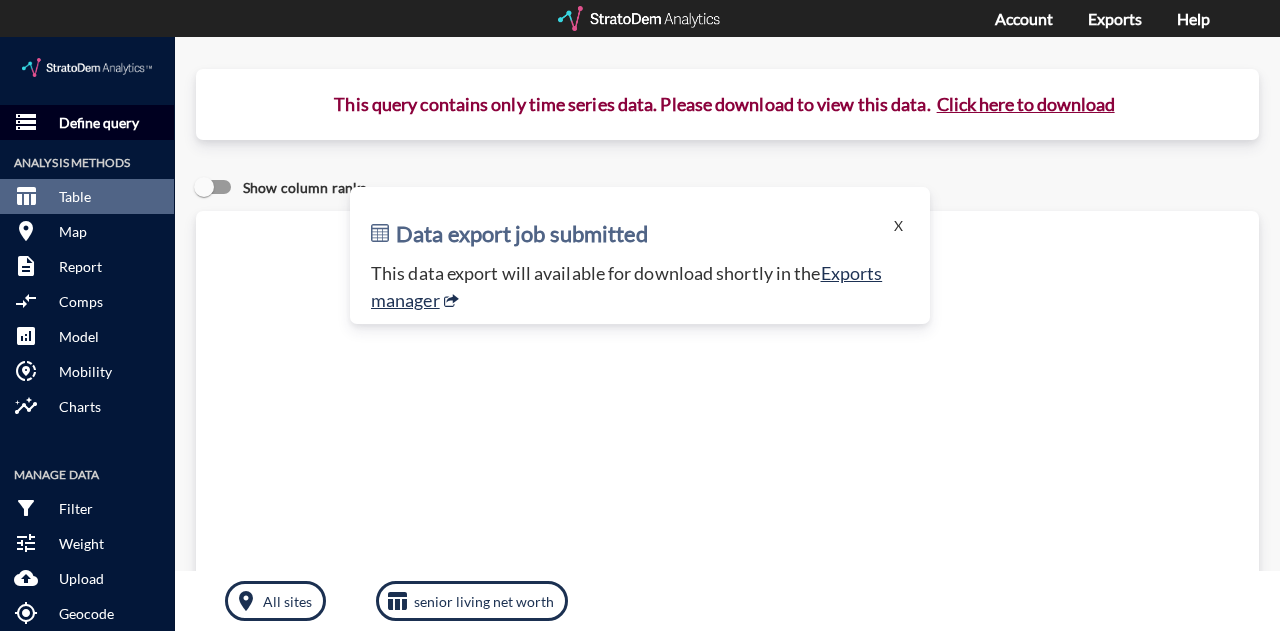 click on "Define query" 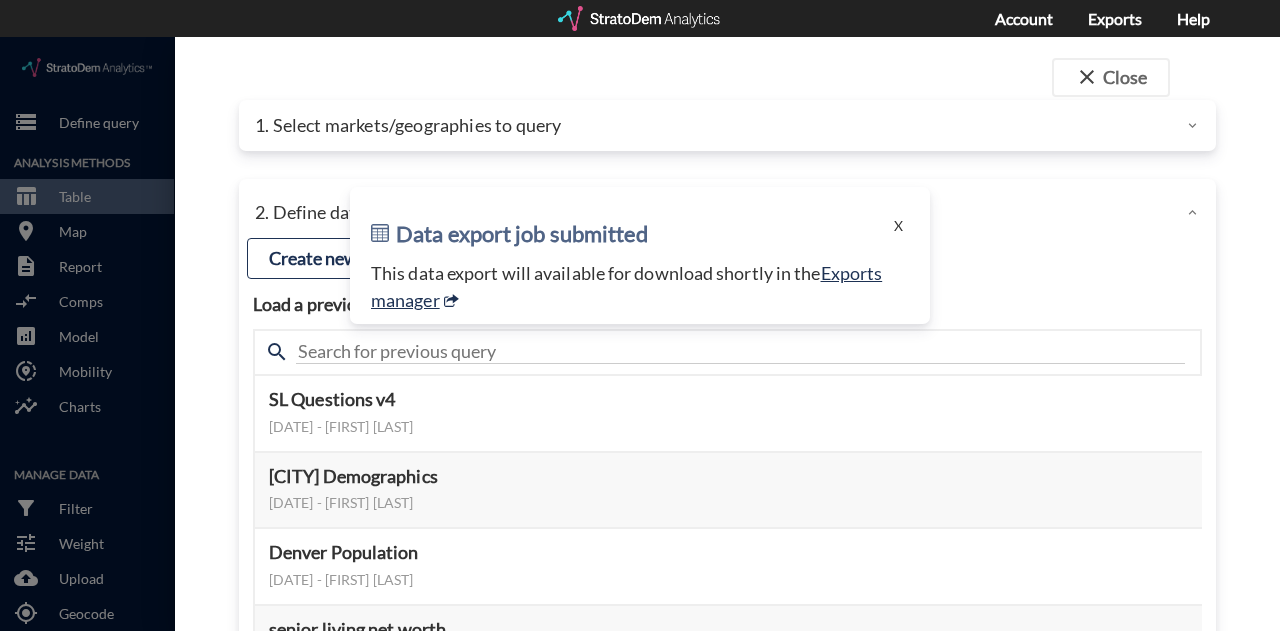 click on "1. Select markets/geographies to query" 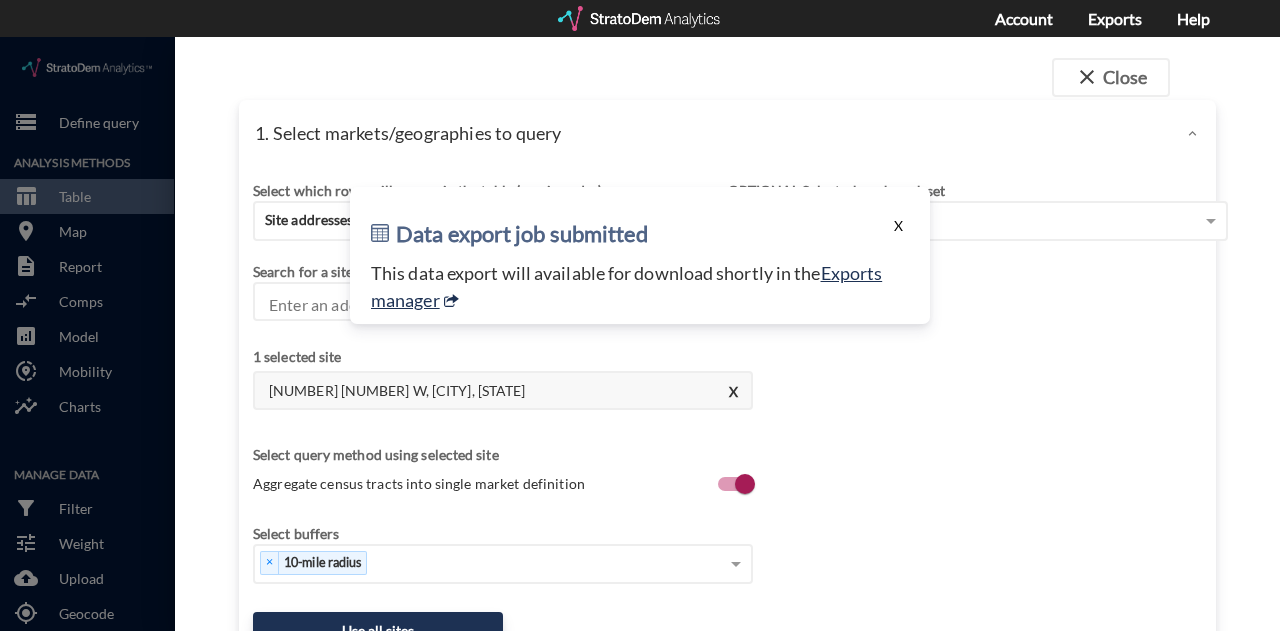 click on "X" 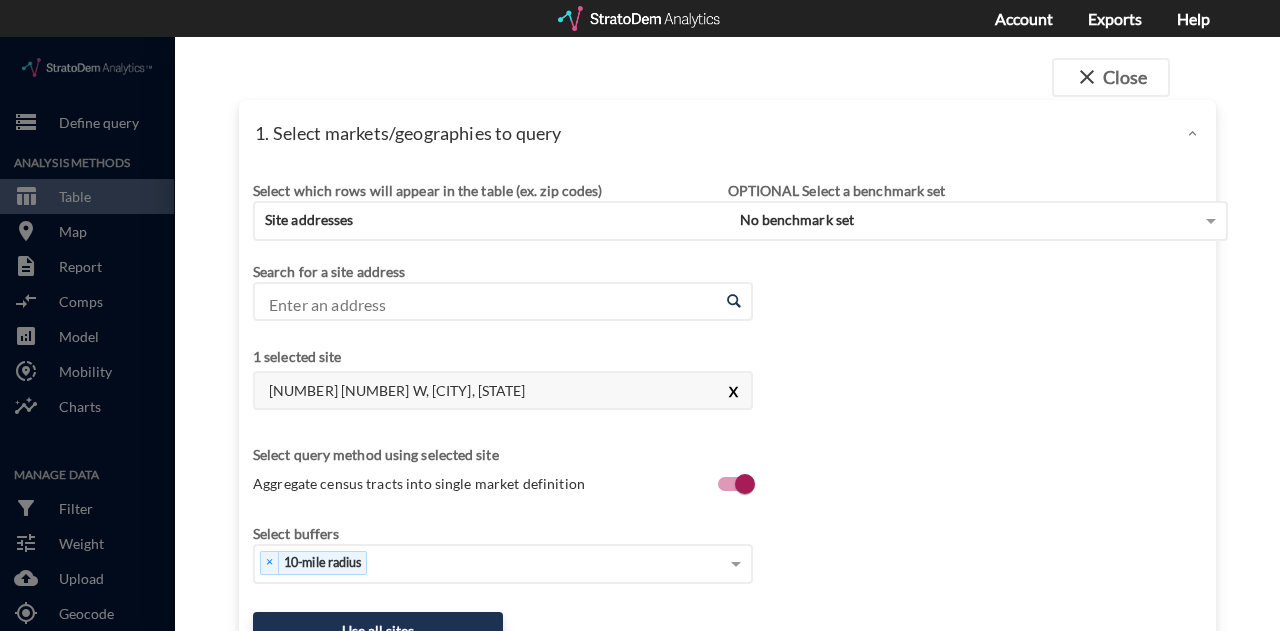 click on "X" 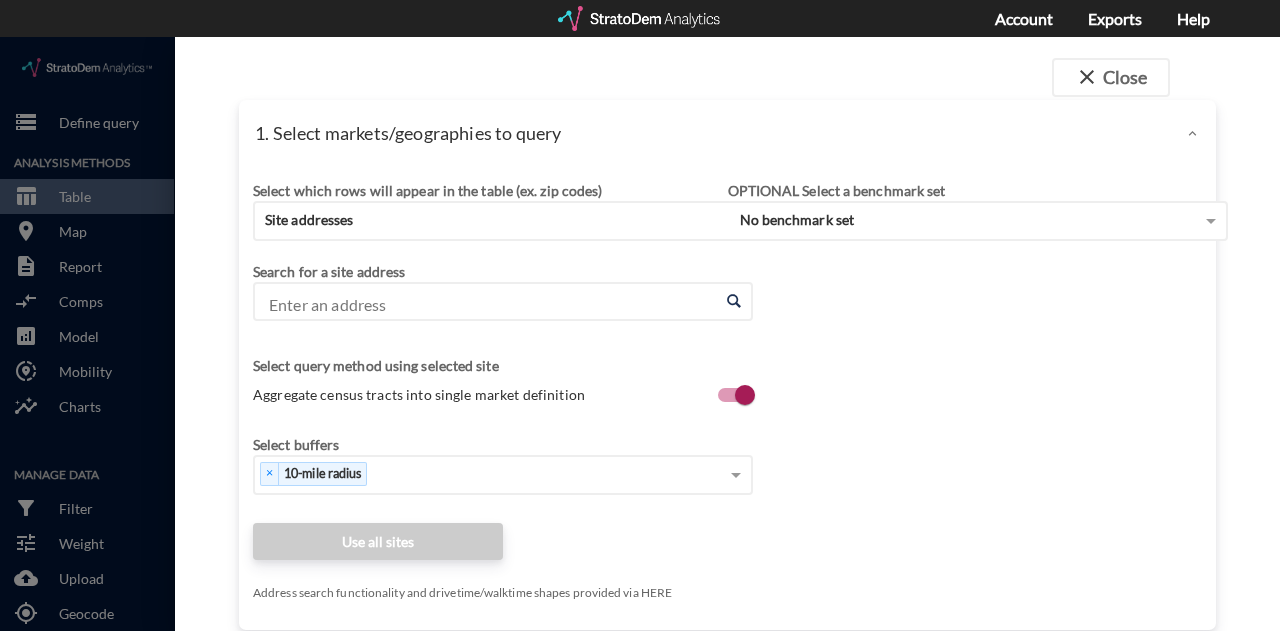 click on "Search for a site address" 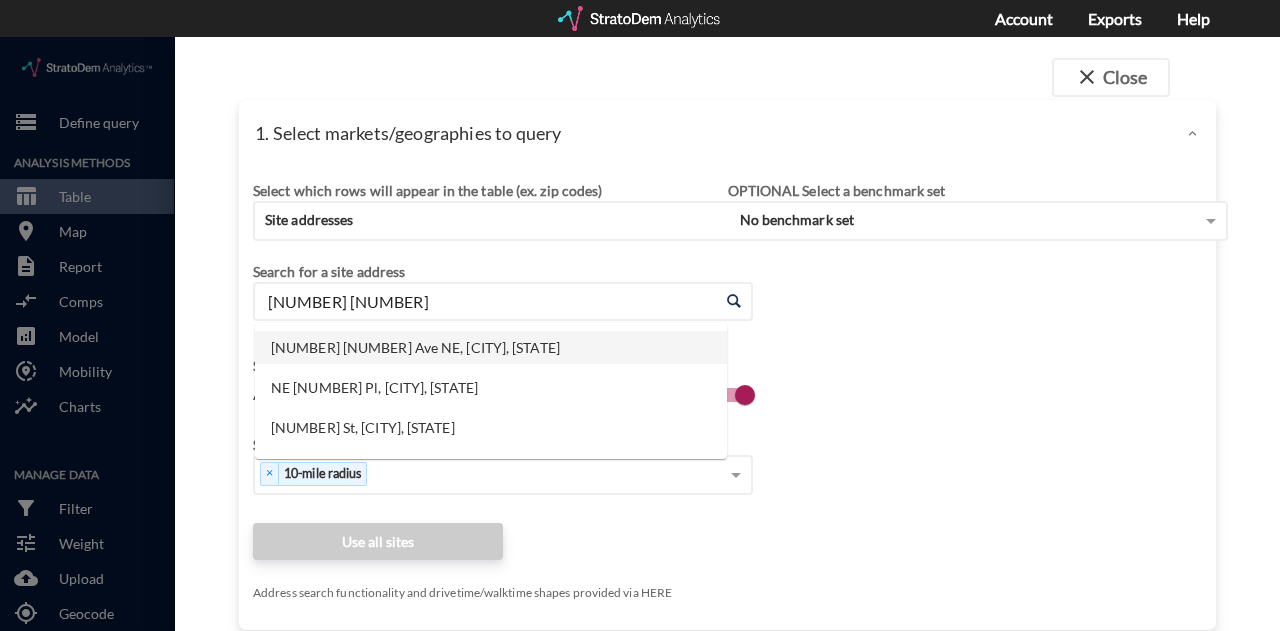 click on "[NUMBER] [NUMBER] Ave NE, [CITY], [STATE]" 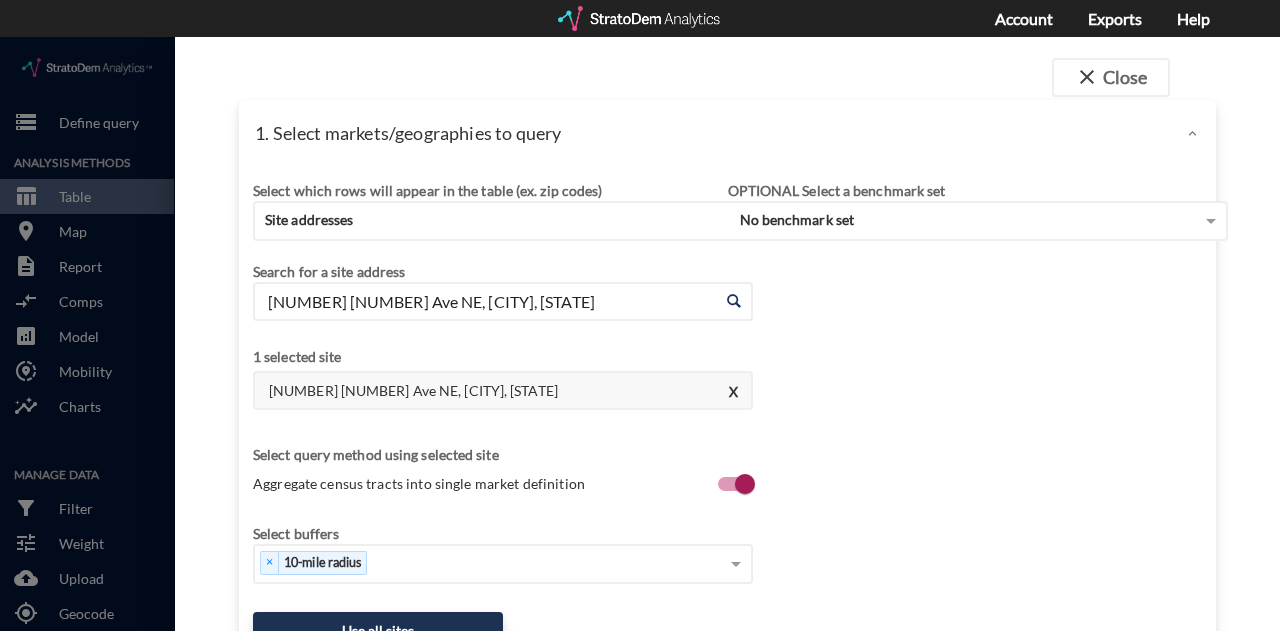 type on "[NUMBER] [NUMBER] Ave NE, [CITY], [STATE]" 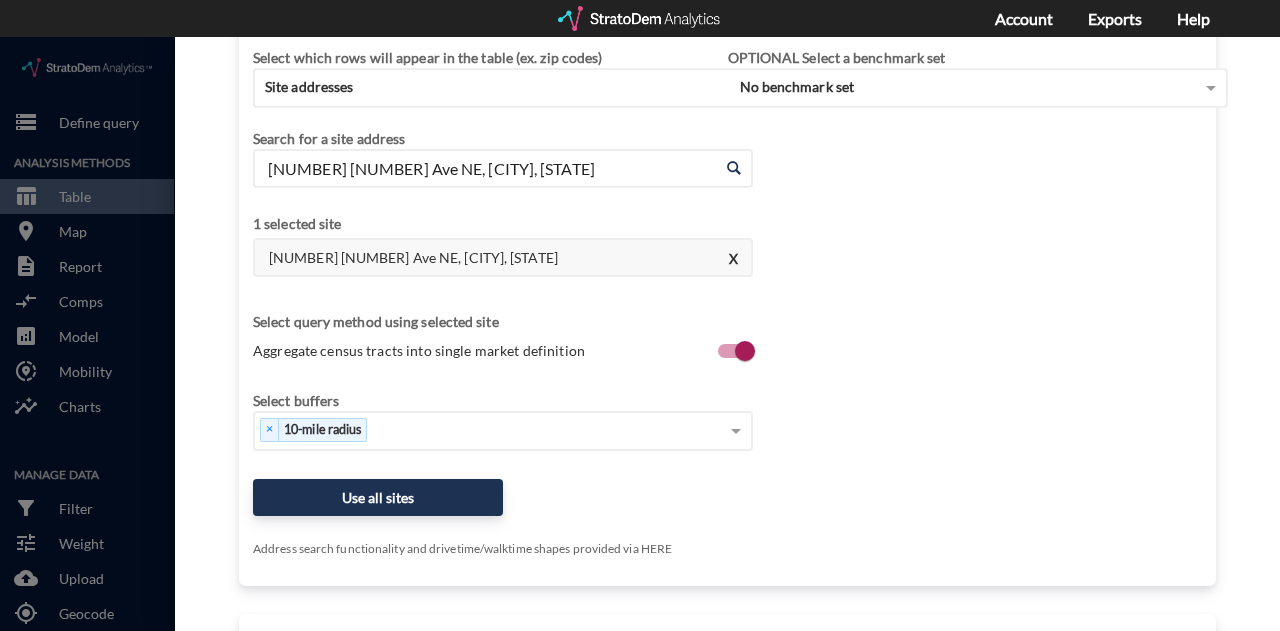 scroll, scrollTop: 134, scrollLeft: 0, axis: vertical 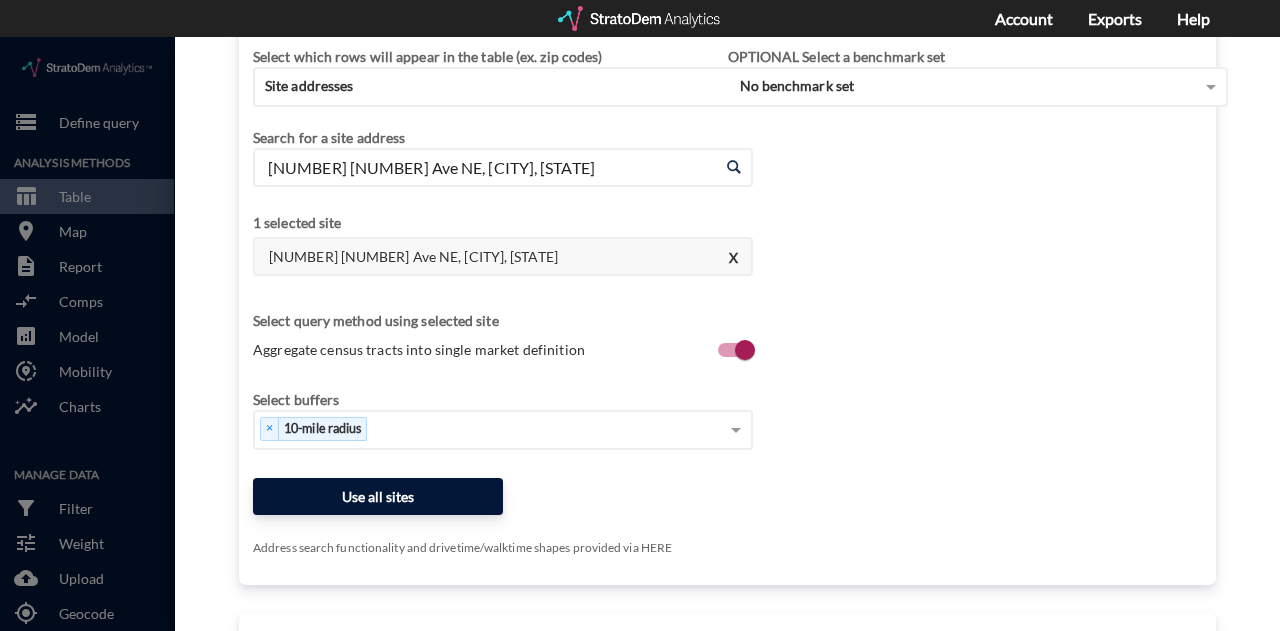 click on "Use all sites" 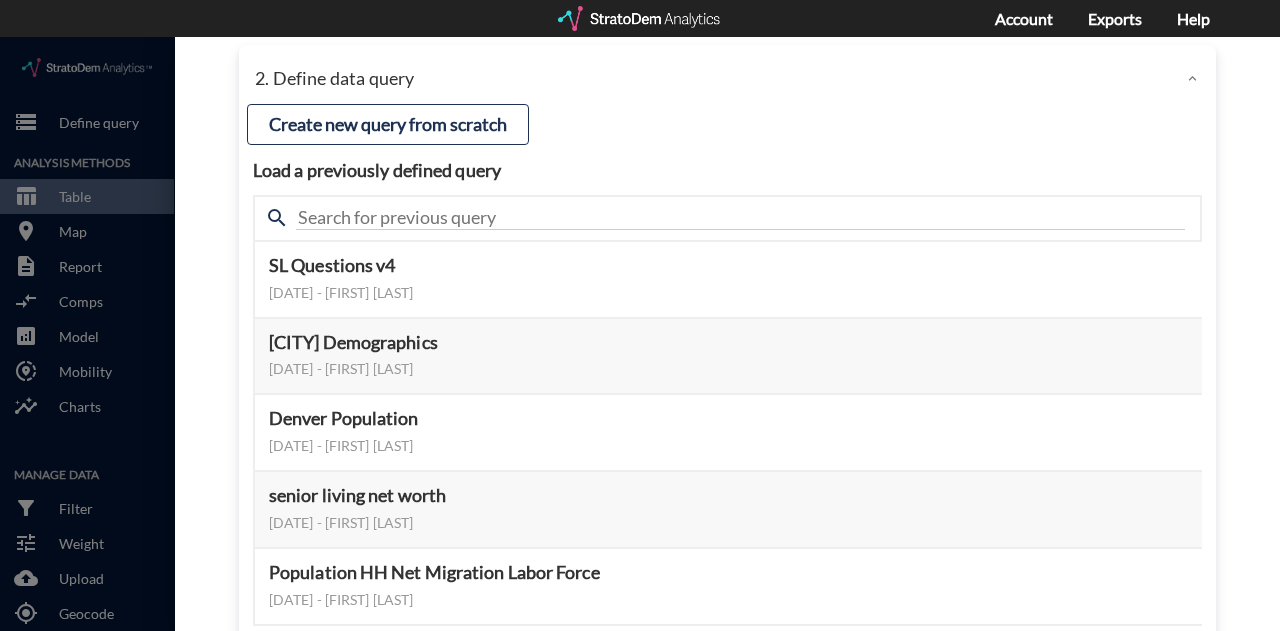scroll, scrollTop: 133, scrollLeft: 0, axis: vertical 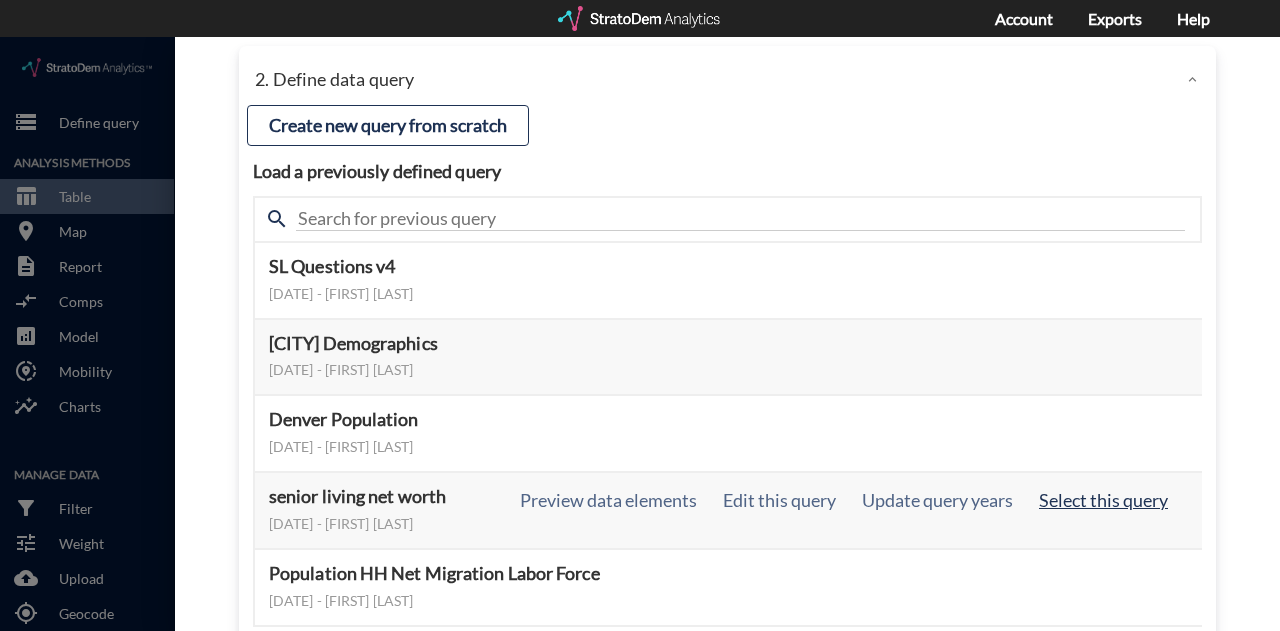 click on "Select this query" 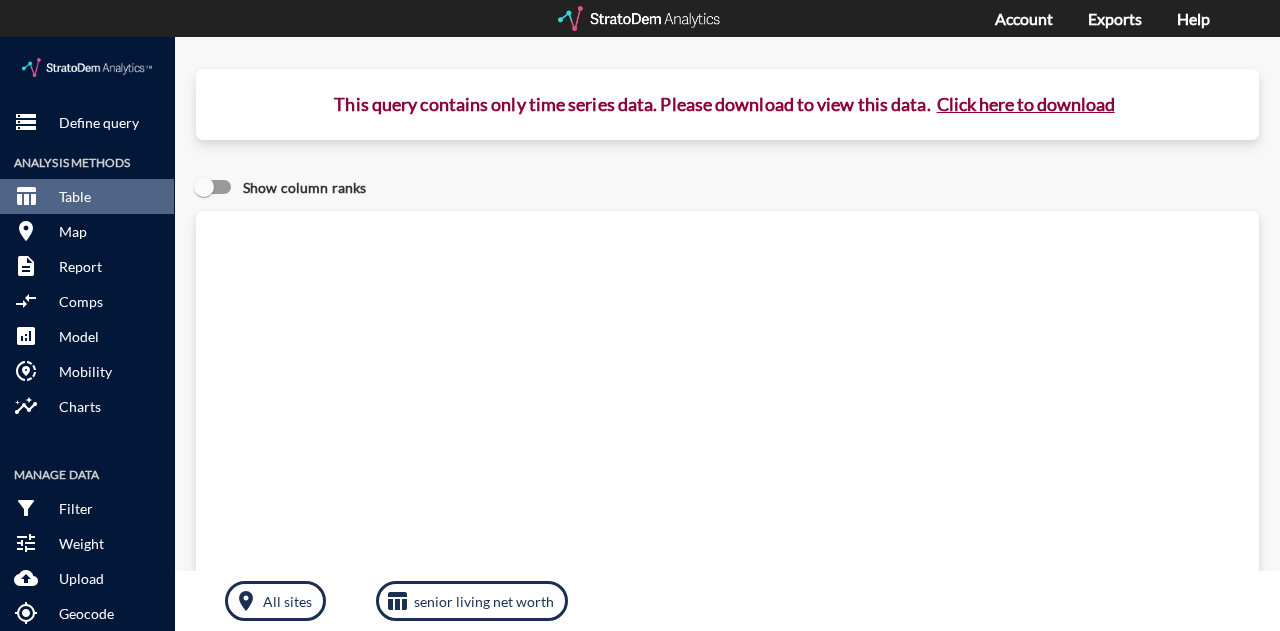 click on "Click here to download" 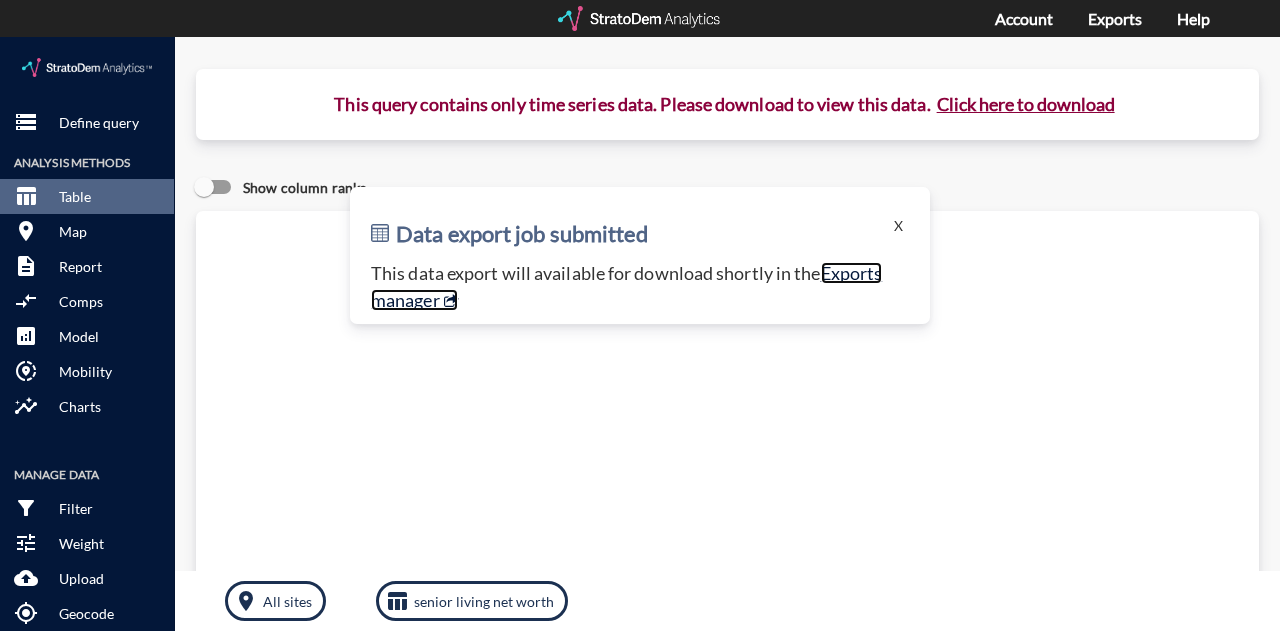 click on "Exports manager" 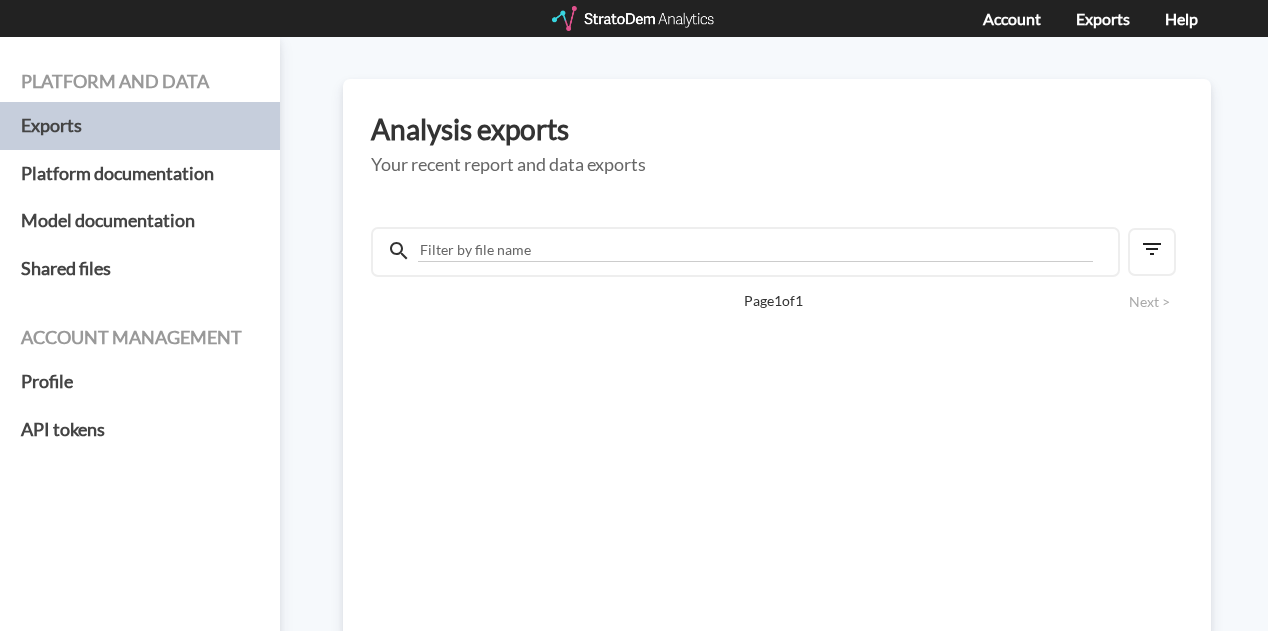 scroll, scrollTop: 0, scrollLeft: 0, axis: both 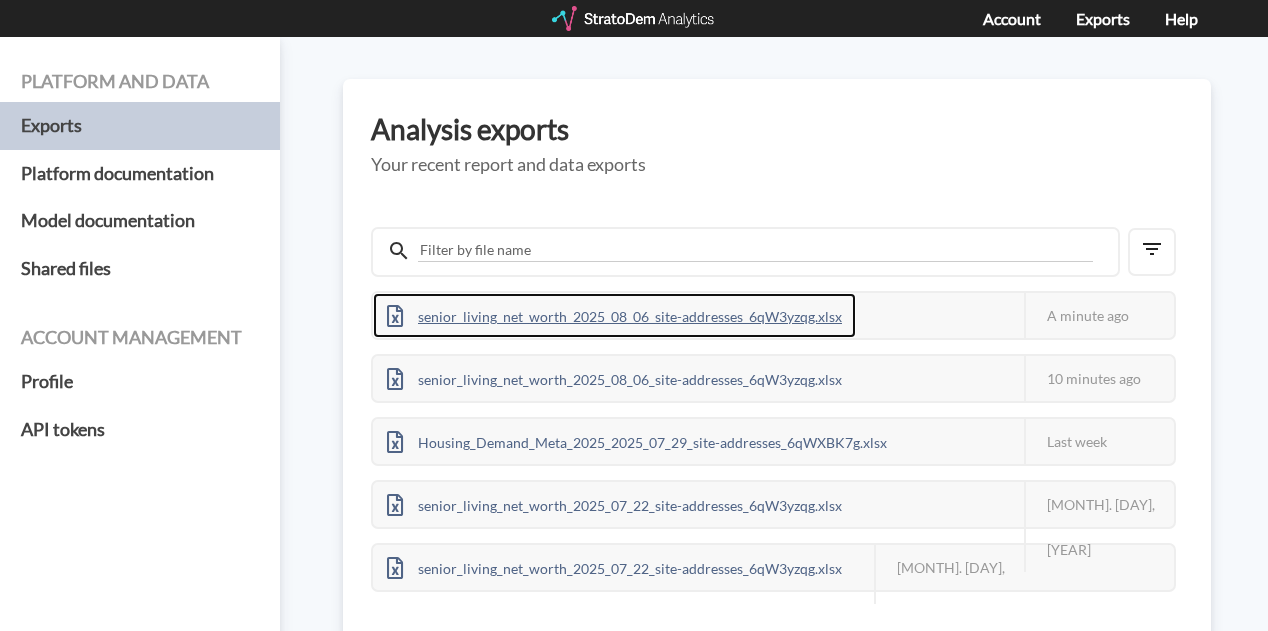 click on "senior_living_net_worth_[DATE]_[DATE]_site-addresses_[ALPHANUM]" at bounding box center (614, 315) 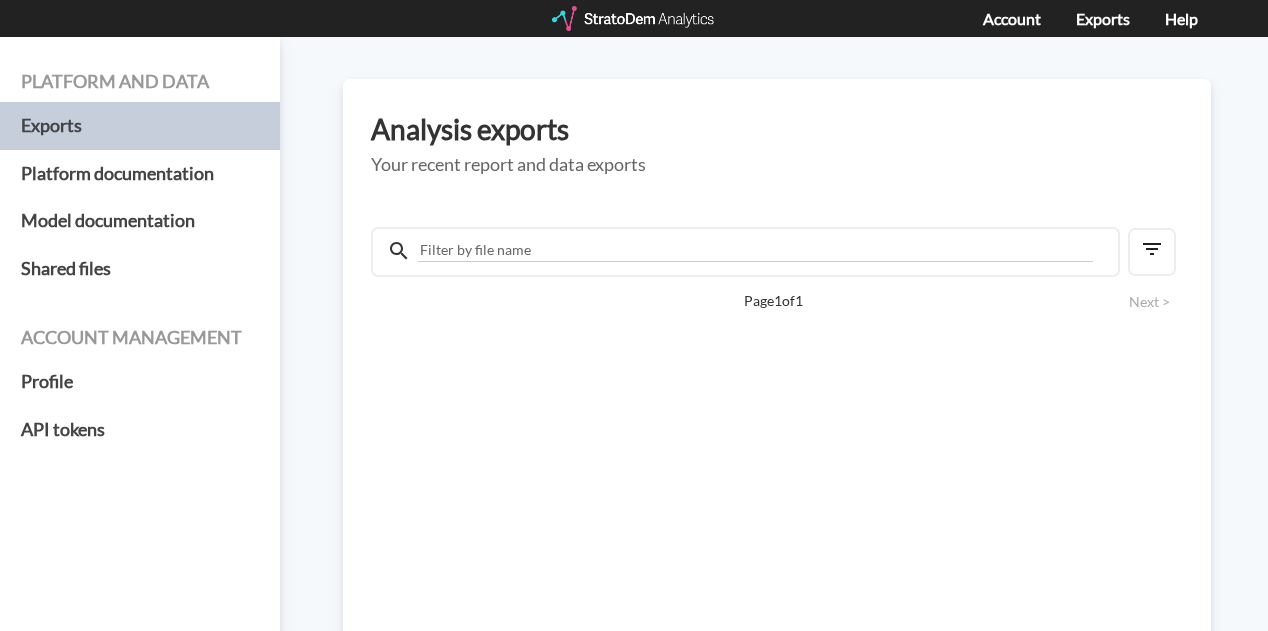 scroll, scrollTop: 0, scrollLeft: 0, axis: both 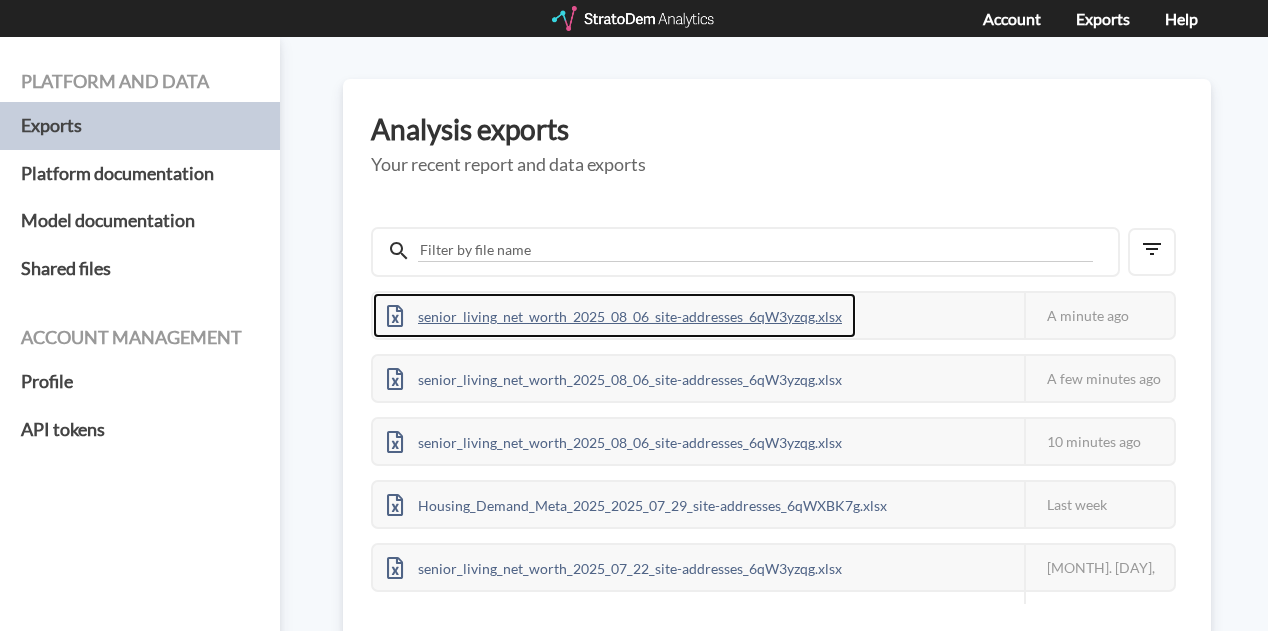 click on "senior_living_net_worth_2025_08_06_site-addresses_6qW3yzqg.xlsx" at bounding box center [614, 315] 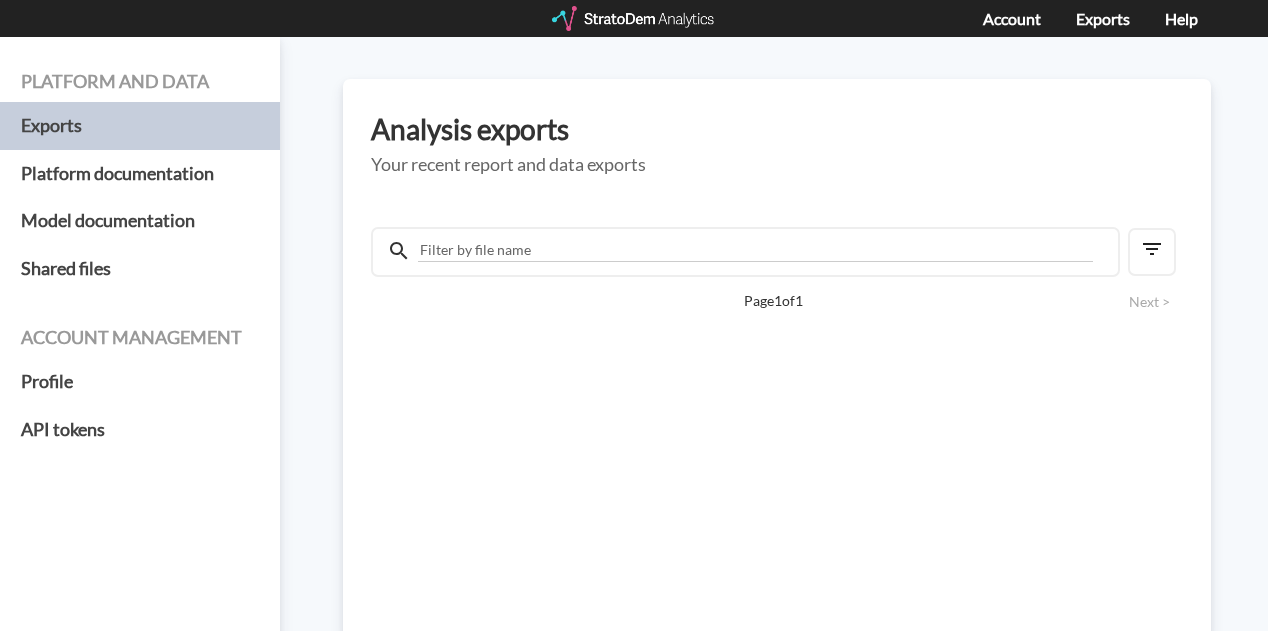scroll, scrollTop: 0, scrollLeft: 0, axis: both 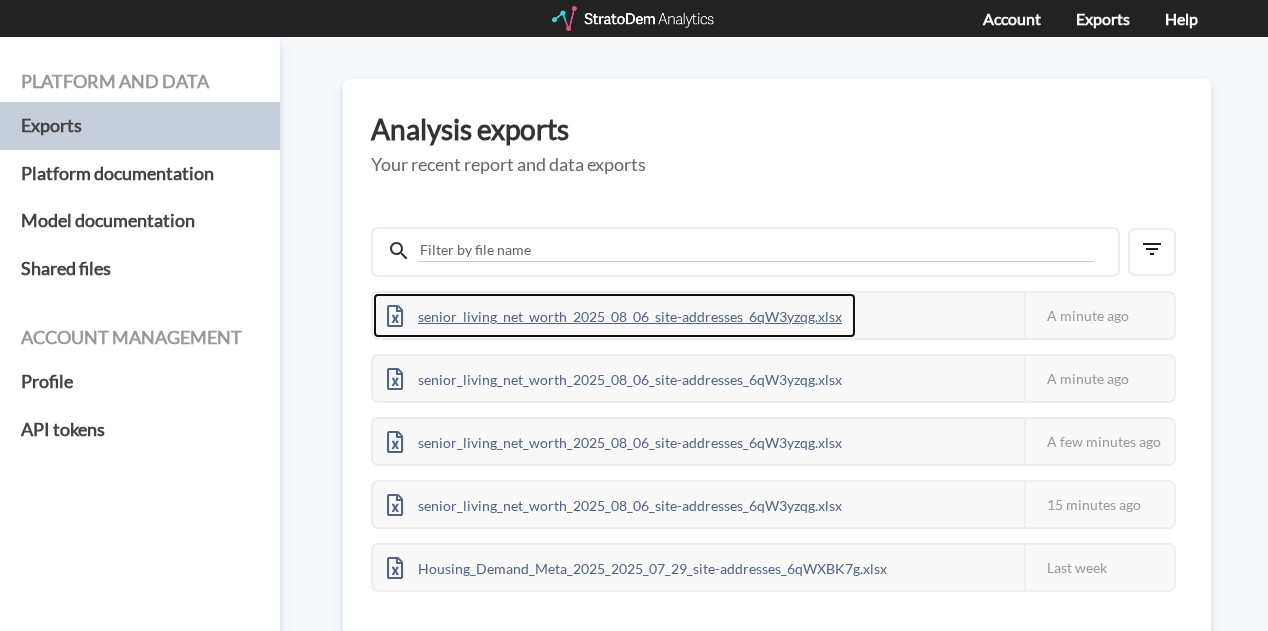 click on "senior_living_net_worth_2025_08_06_site-addresses_6qW3yzqg.xlsx" at bounding box center (614, 315) 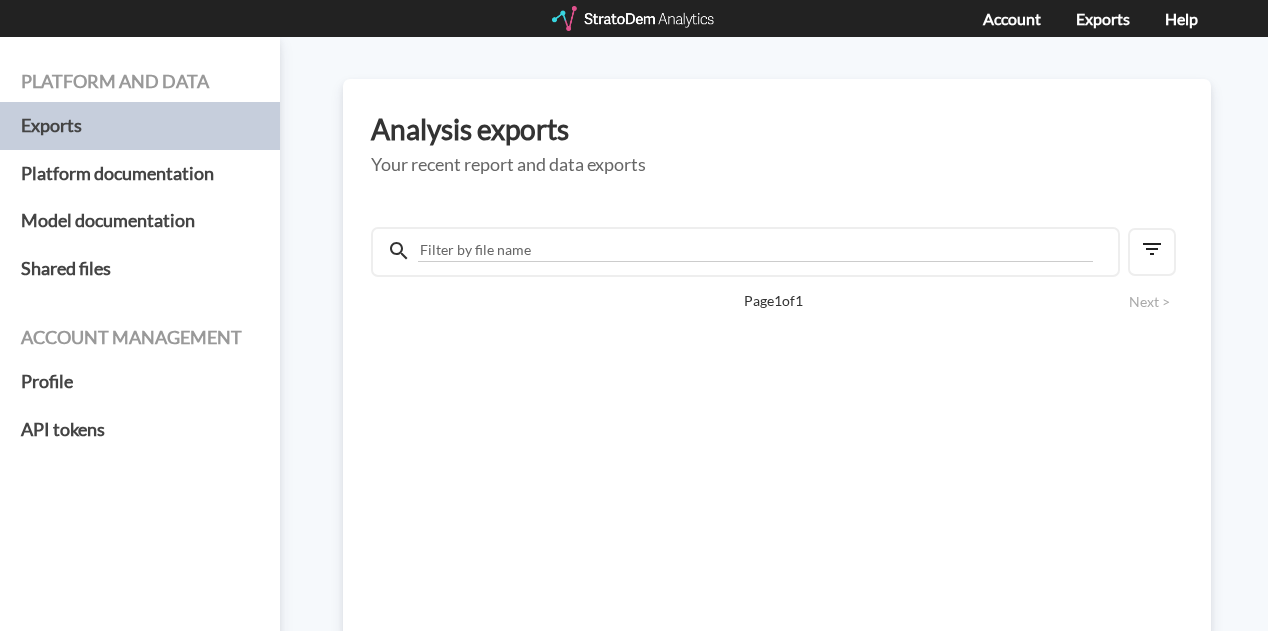 scroll, scrollTop: 0, scrollLeft: 0, axis: both 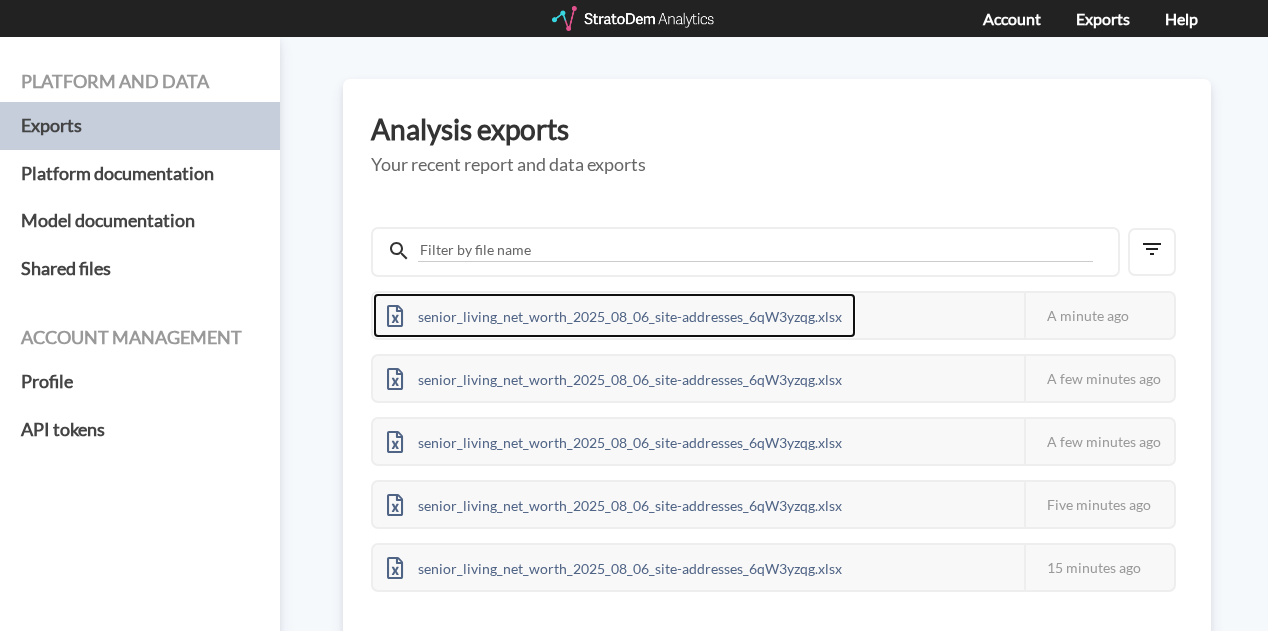 click on "senior_living_net_worth_2025_08_06_site-addresses_6qW3yzqg.xlsx" at bounding box center [614, 315] 